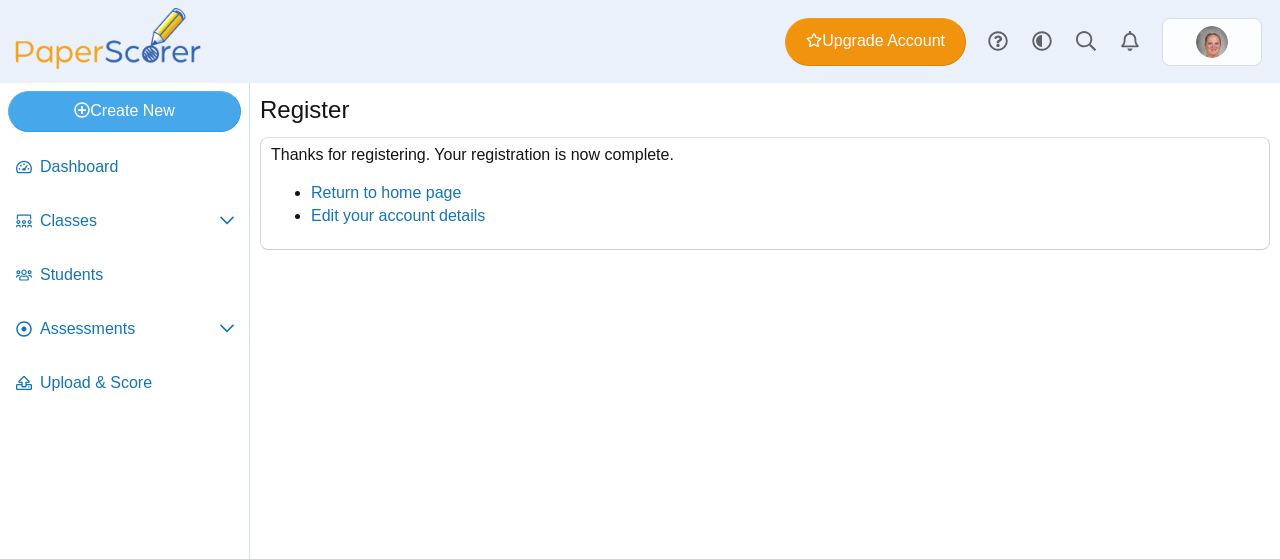 scroll, scrollTop: 0, scrollLeft: 0, axis: both 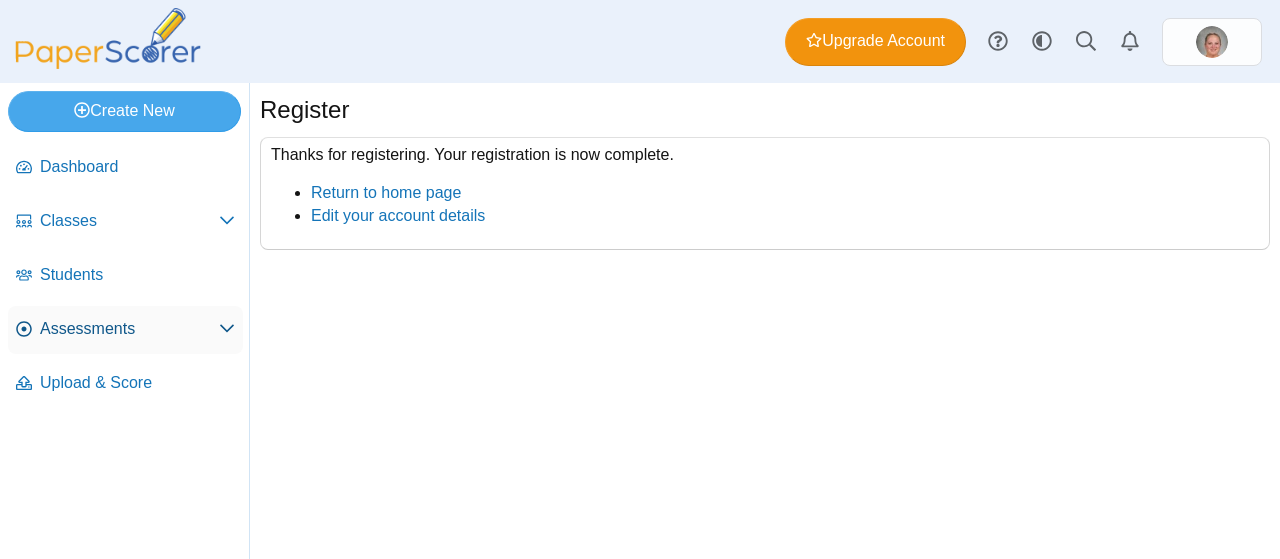 click on "Assessments" at bounding box center [129, 329] 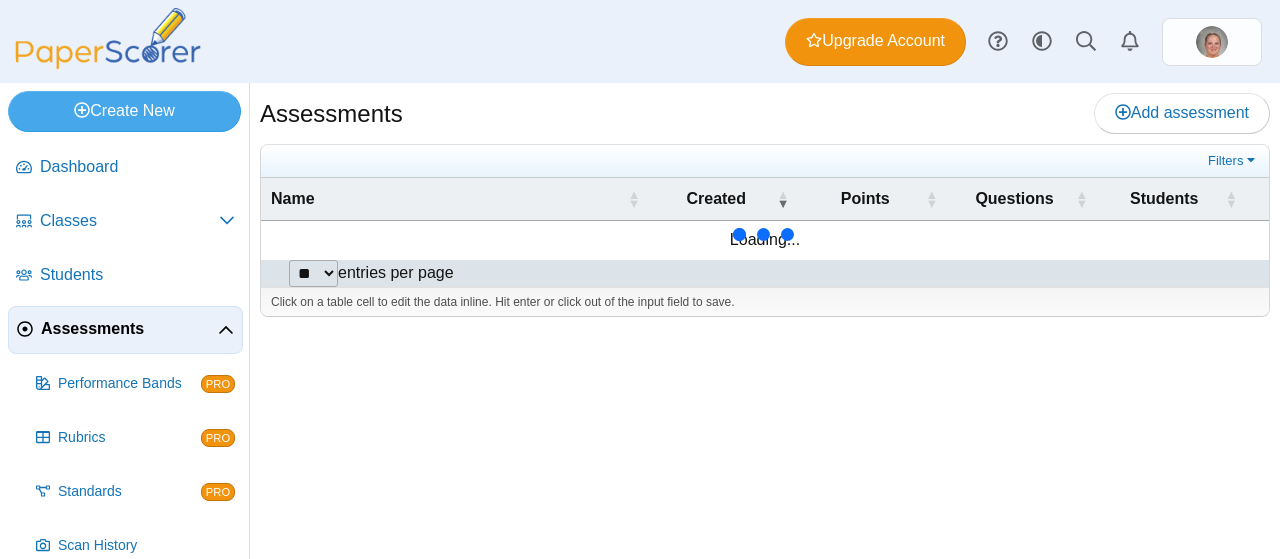 scroll, scrollTop: 0, scrollLeft: 0, axis: both 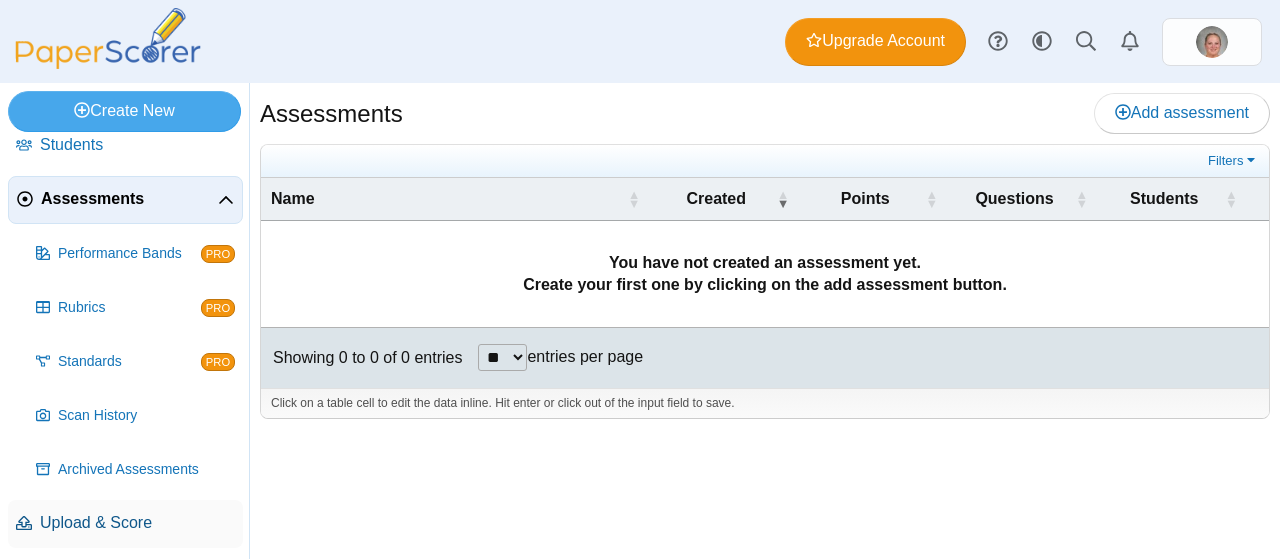 click on "Upload & Score" at bounding box center [137, 523] 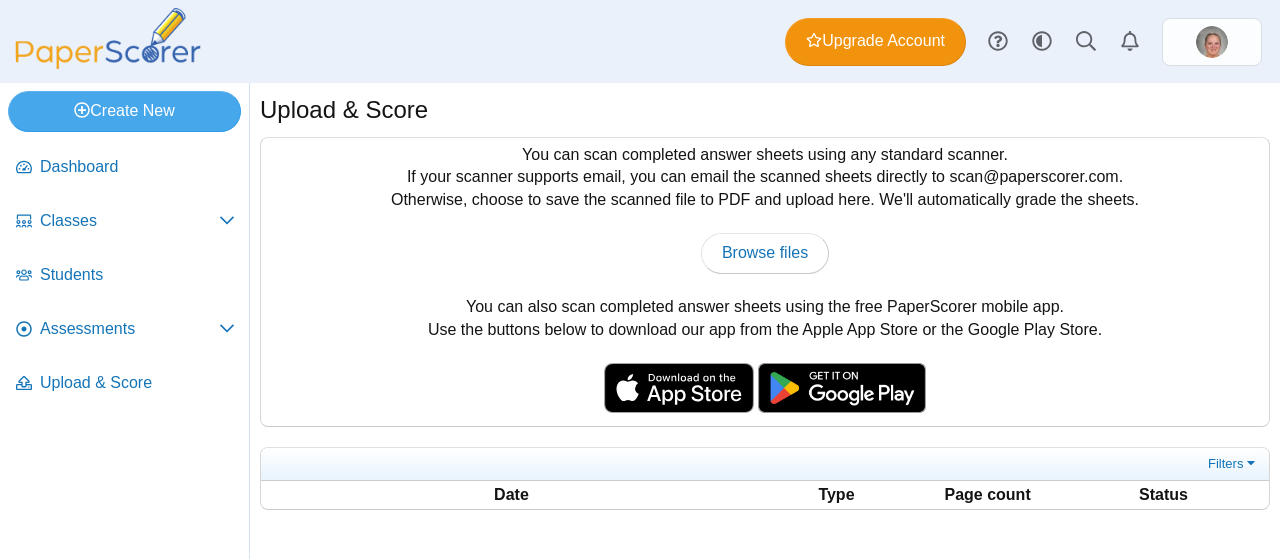 scroll, scrollTop: 0, scrollLeft: 0, axis: both 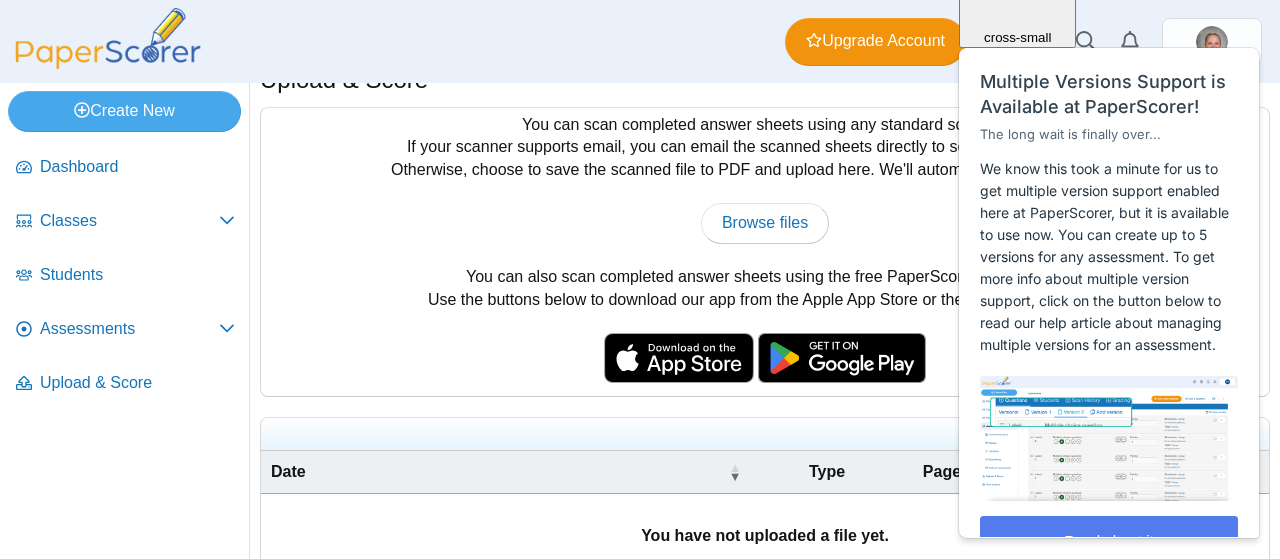 click on "Close" at bounding box center (1018, -82) 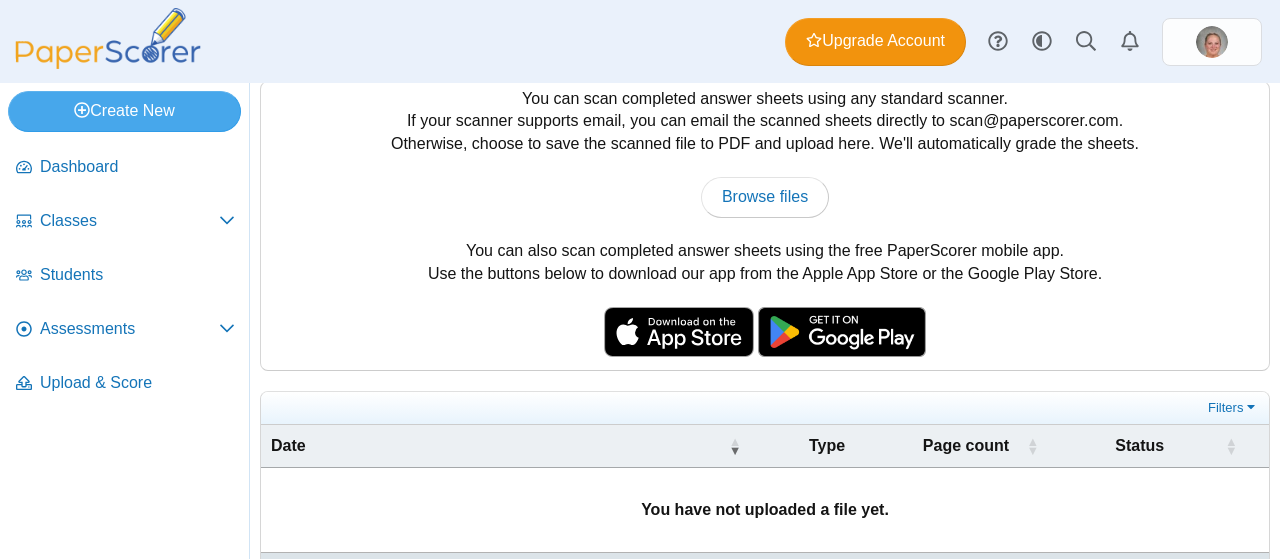 scroll, scrollTop: 56, scrollLeft: 0, axis: vertical 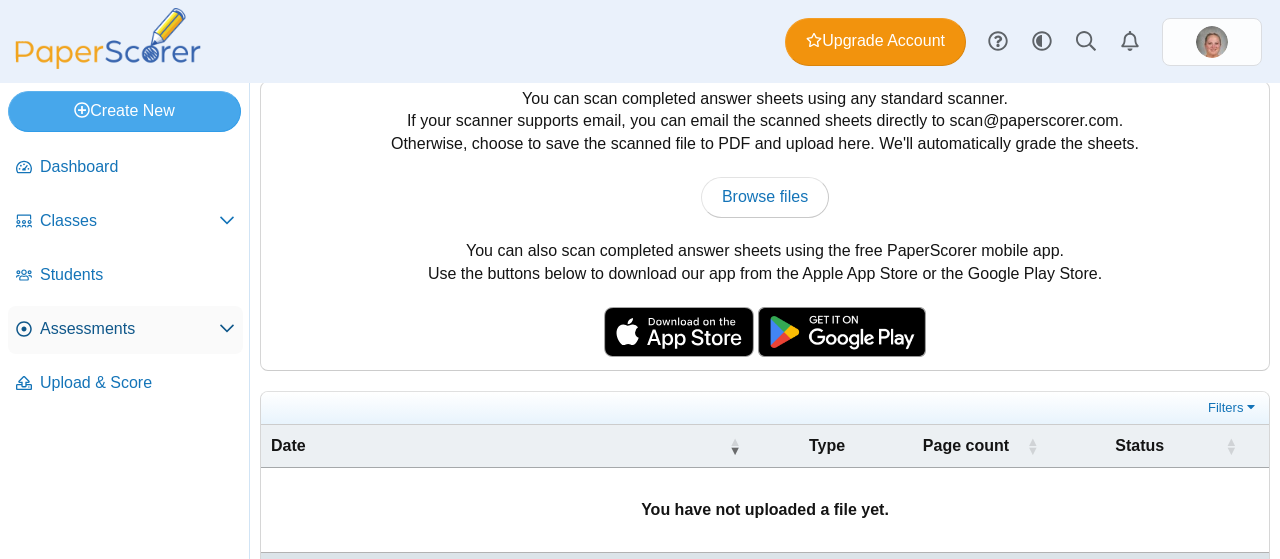 click 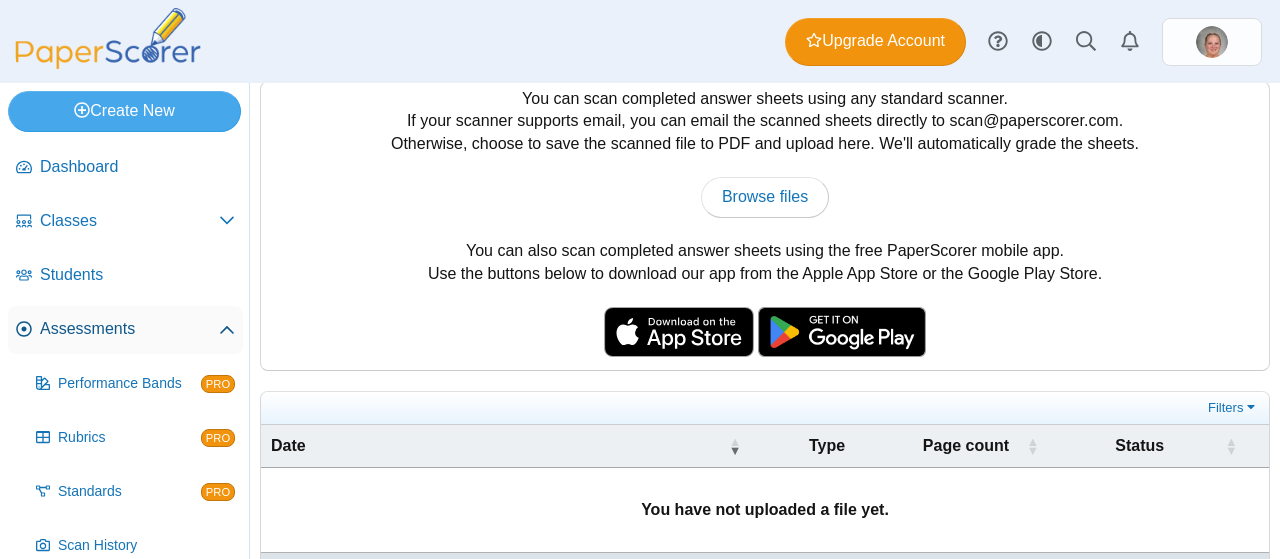 scroll, scrollTop: 130, scrollLeft: 0, axis: vertical 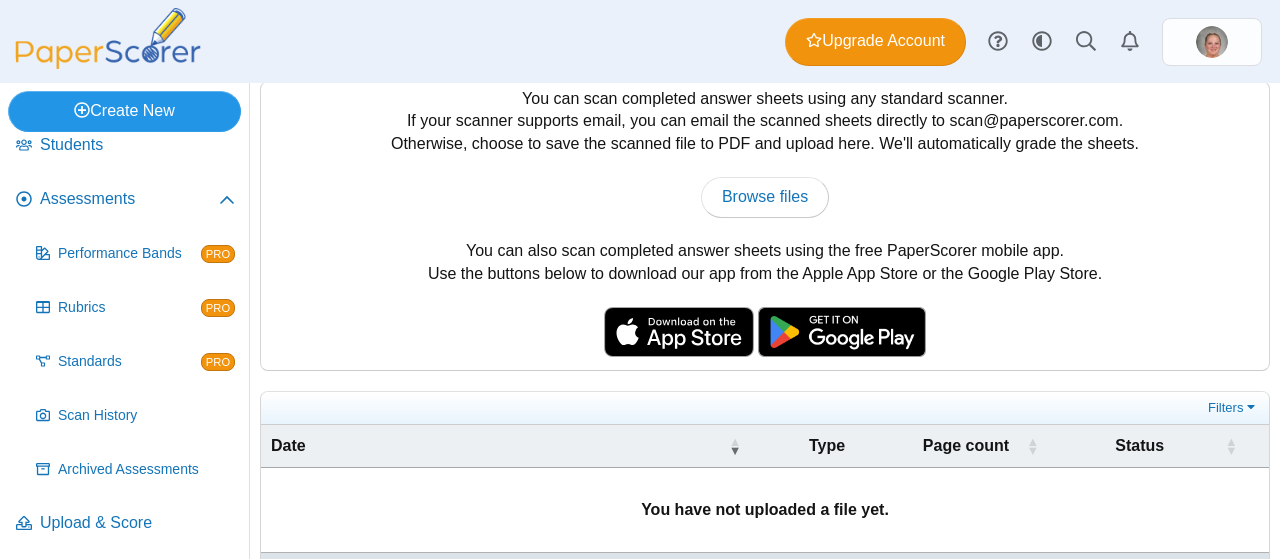 click on "Create New" at bounding box center [124, 111] 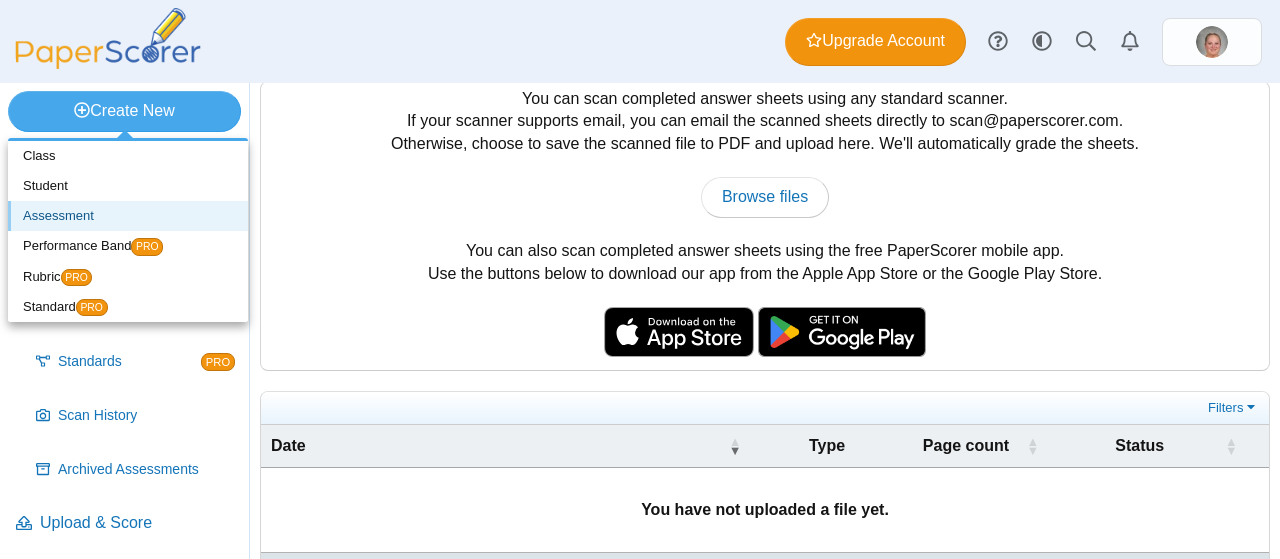 click on "Assessment" at bounding box center (128, 216) 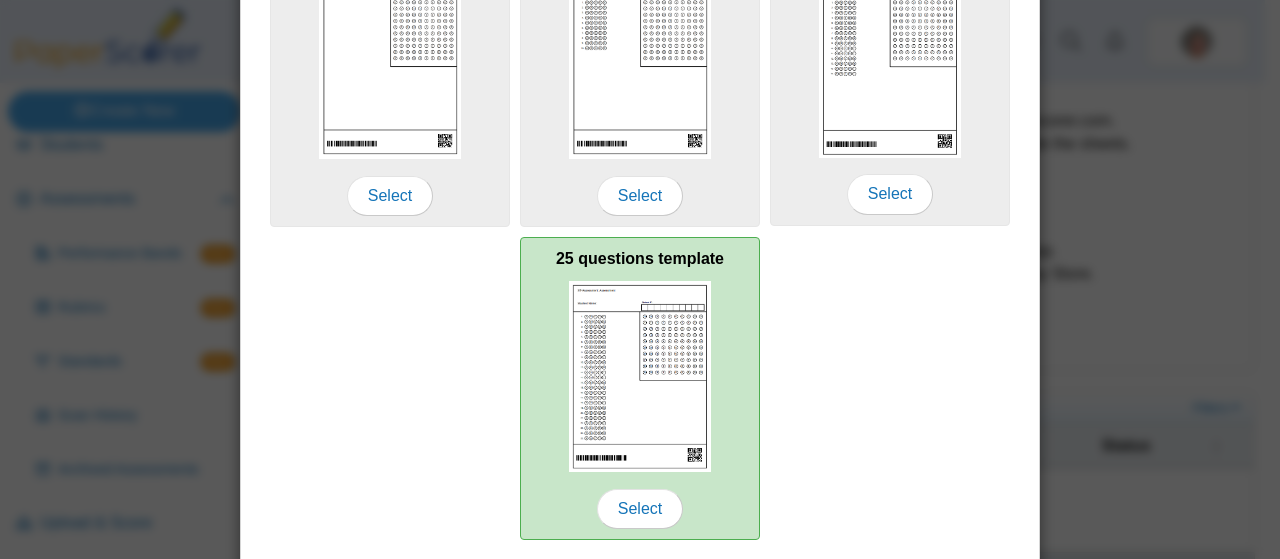 scroll, scrollTop: 472, scrollLeft: 0, axis: vertical 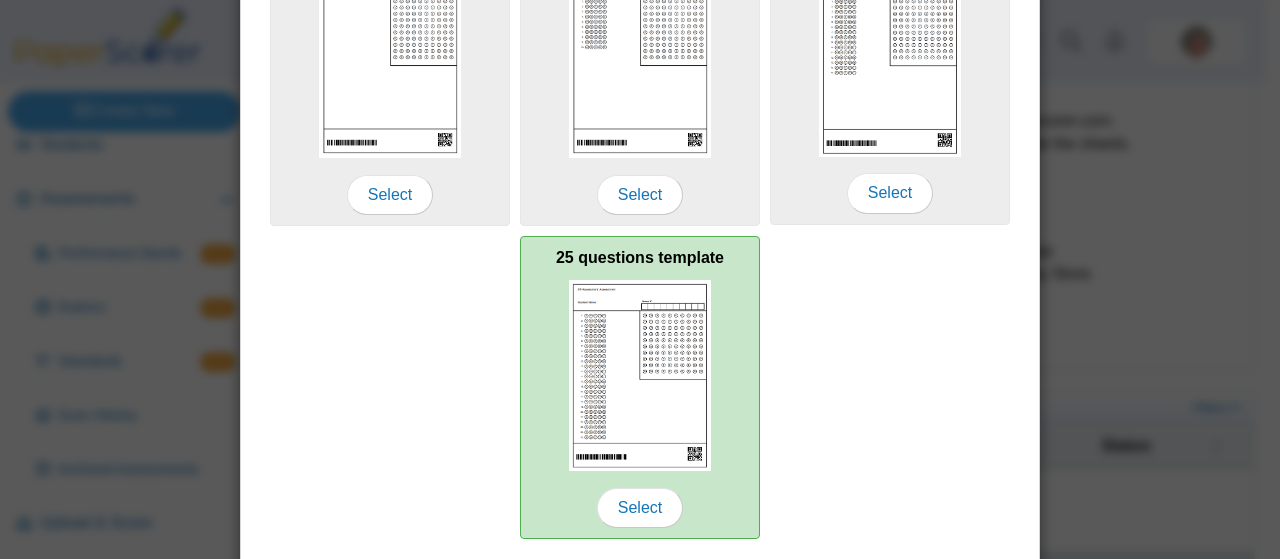 type on "**********" 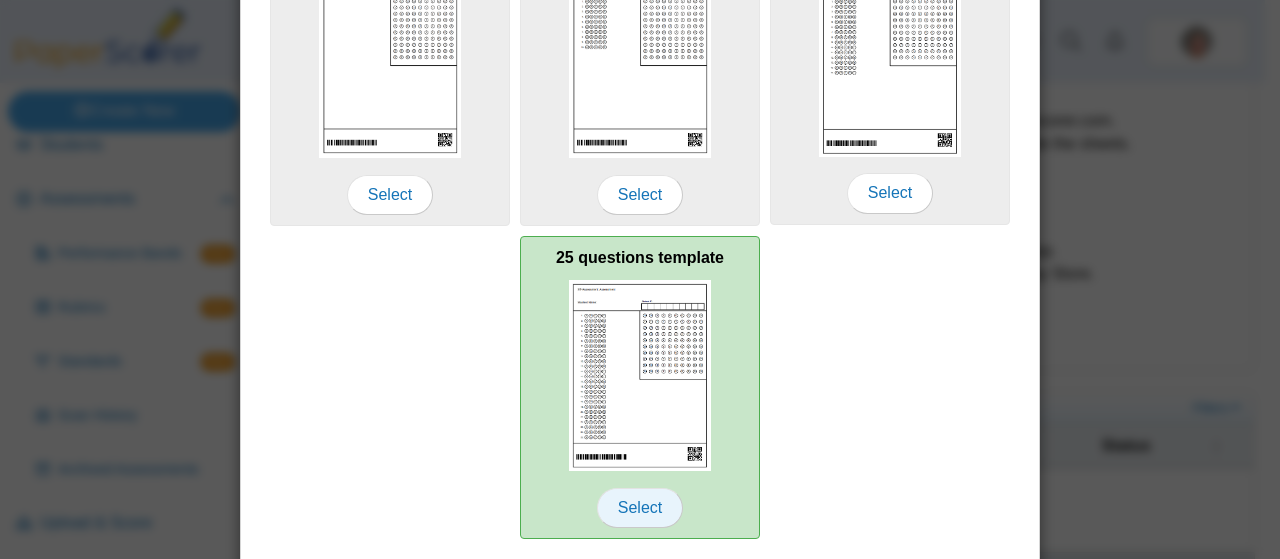 click on "Select" at bounding box center [640, 508] 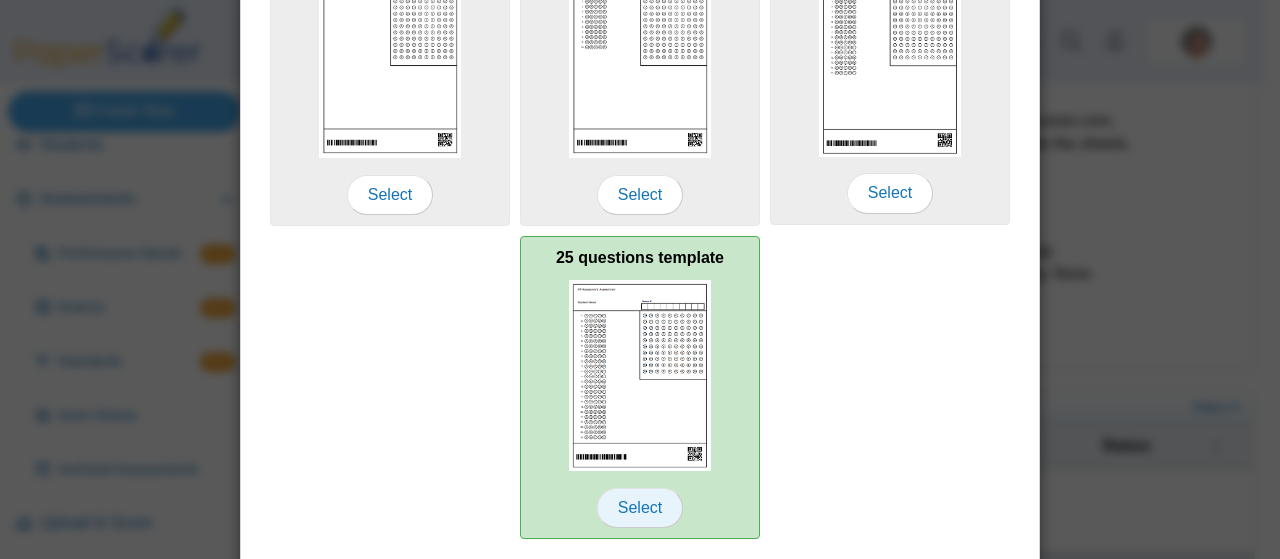 click on "Select" at bounding box center (640, 508) 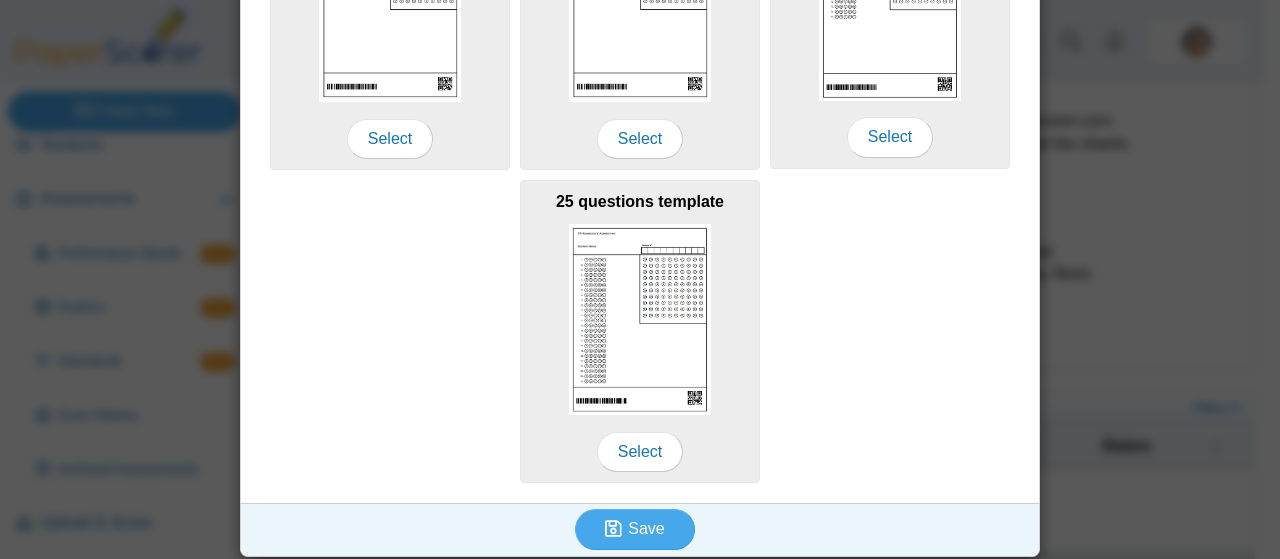 scroll, scrollTop: 528, scrollLeft: 0, axis: vertical 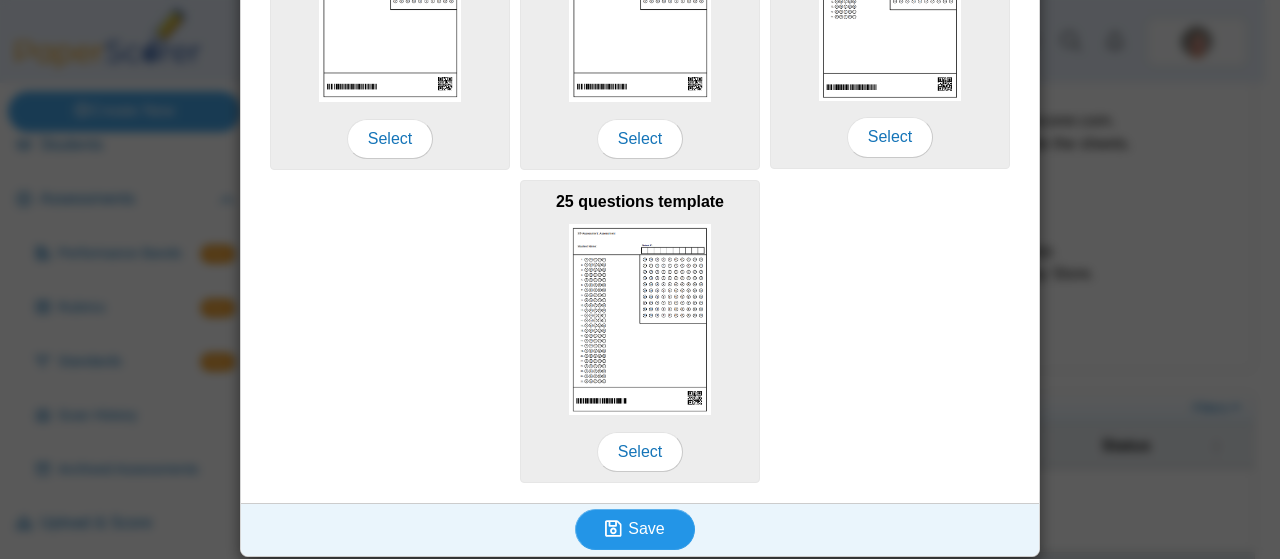 click on "Save" at bounding box center [635, 529] 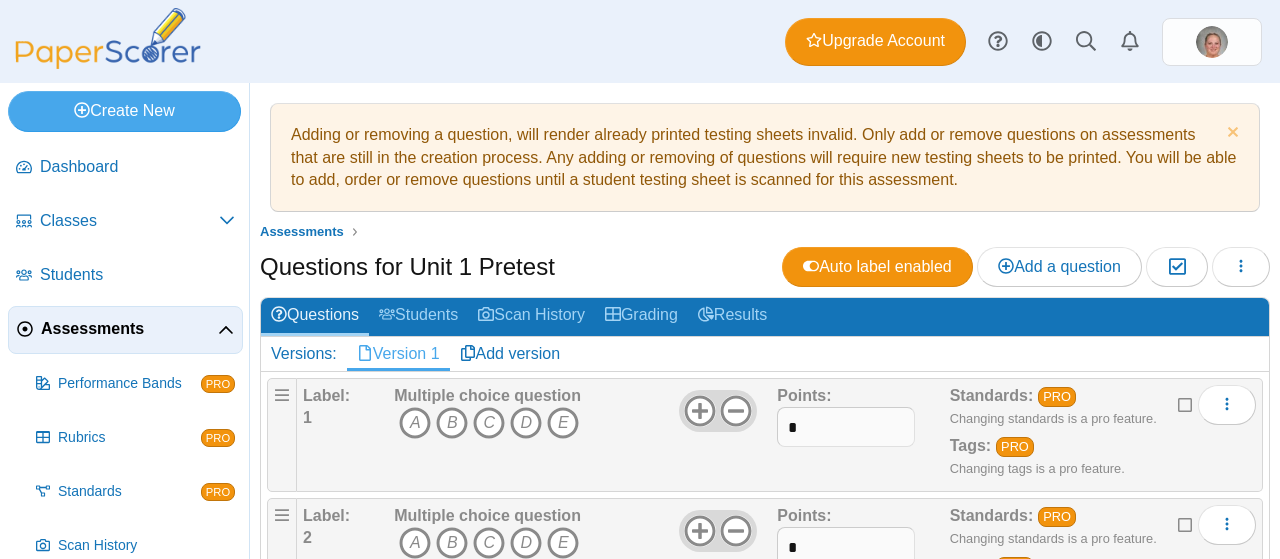 scroll, scrollTop: 0, scrollLeft: 0, axis: both 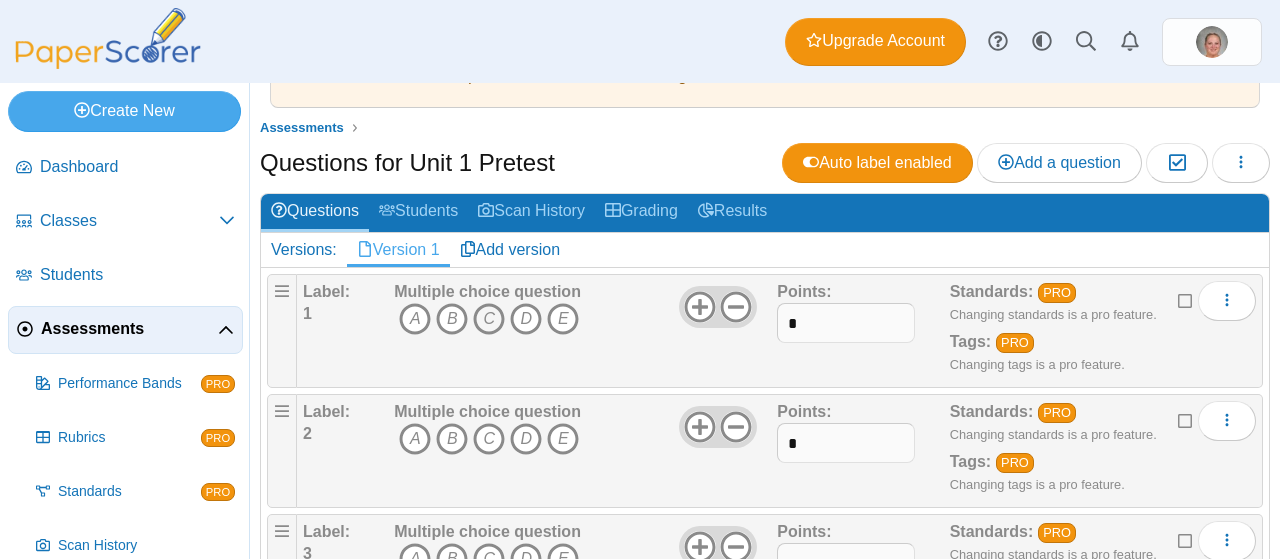 click on "C" at bounding box center [489, 319] 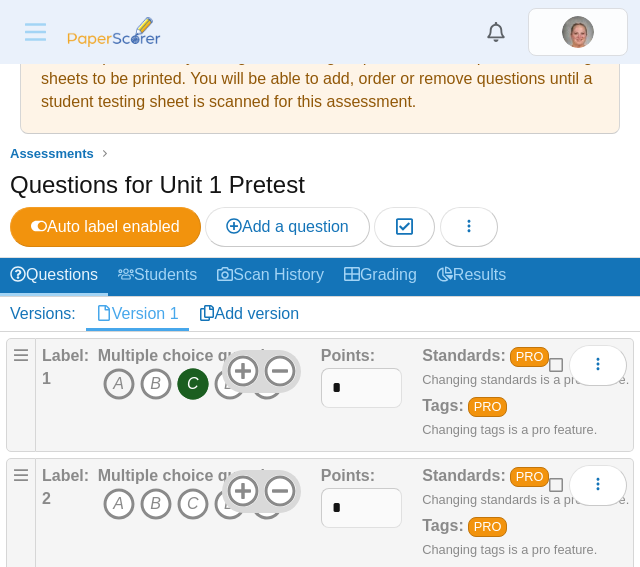 click on "A" at bounding box center [119, 384] 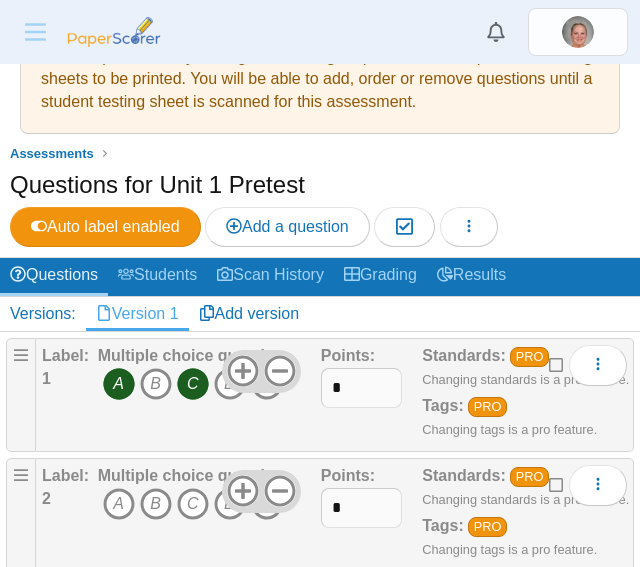click on "C" at bounding box center (193, 384) 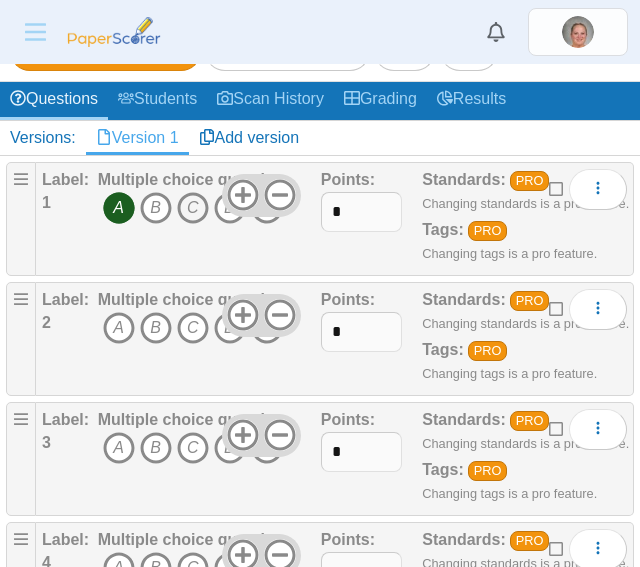 scroll, scrollTop: 292, scrollLeft: 0, axis: vertical 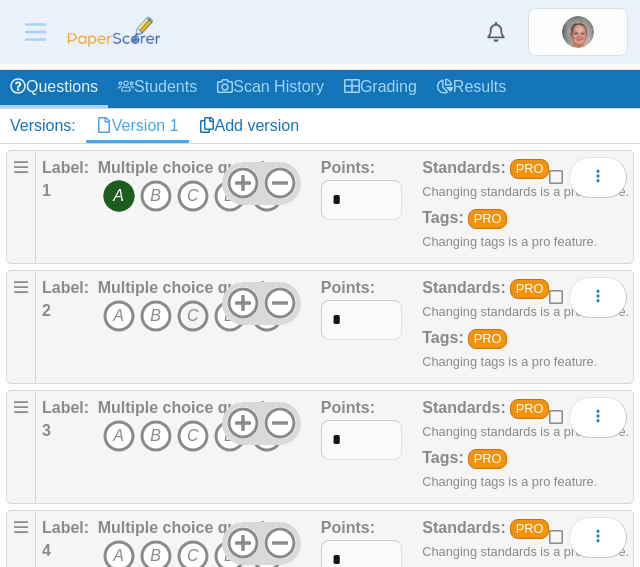 click on "C" at bounding box center (193, 316) 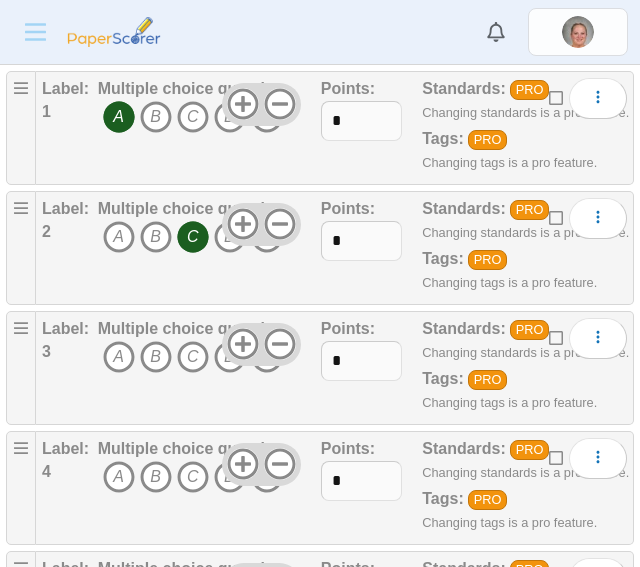 scroll, scrollTop: 410, scrollLeft: 0, axis: vertical 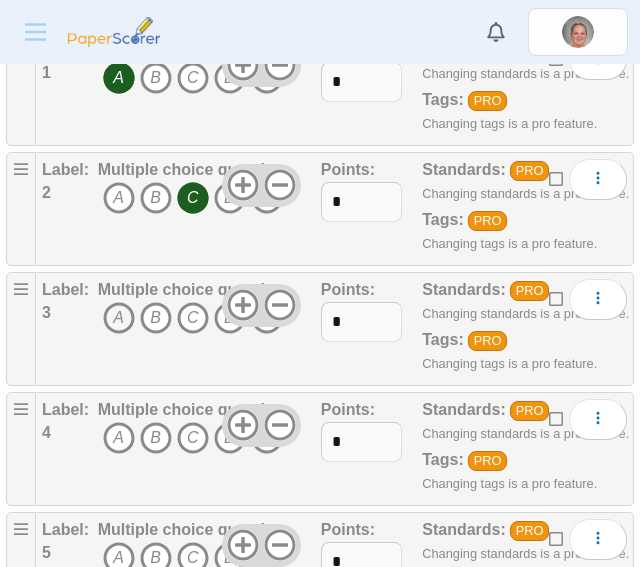 click on "A" at bounding box center [119, 318] 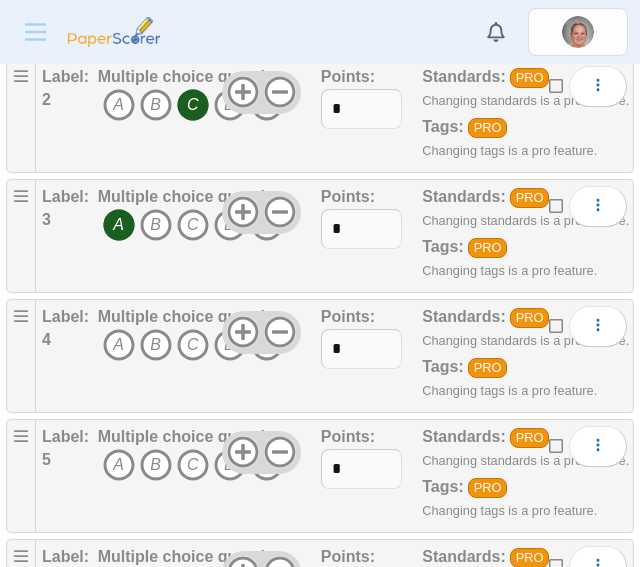 scroll, scrollTop: 527, scrollLeft: 0, axis: vertical 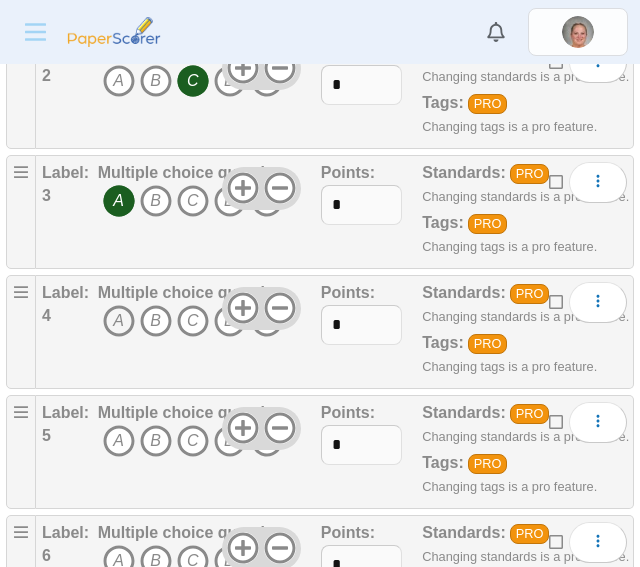 click on "A" at bounding box center (119, 321) 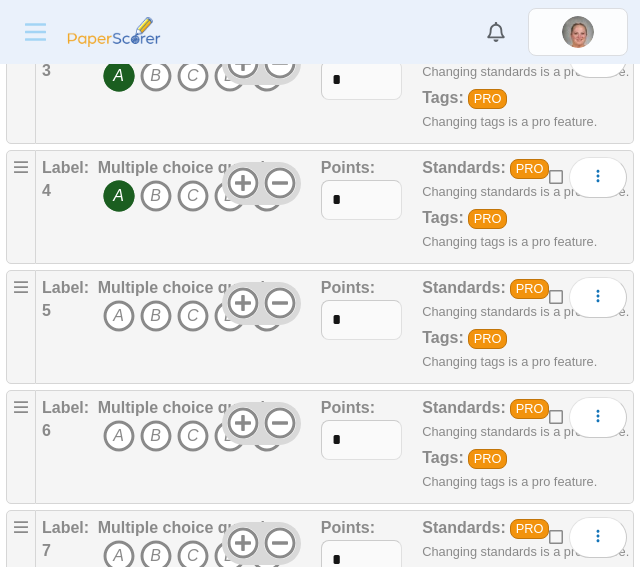 click on "A" at bounding box center (119, 316) 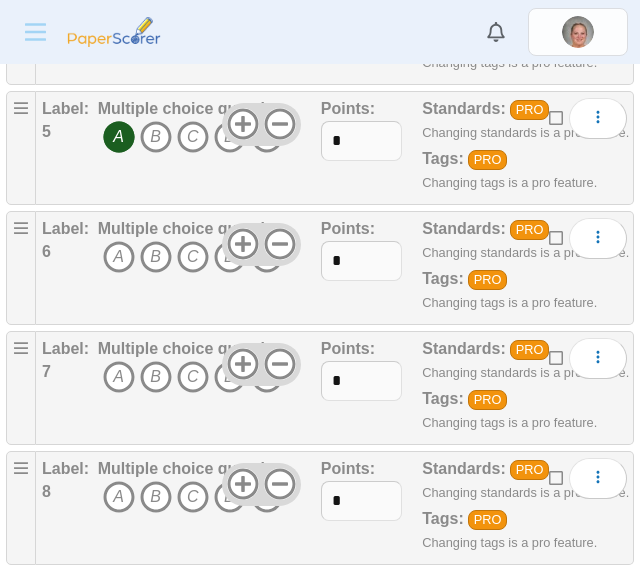scroll, scrollTop: 840, scrollLeft: 0, axis: vertical 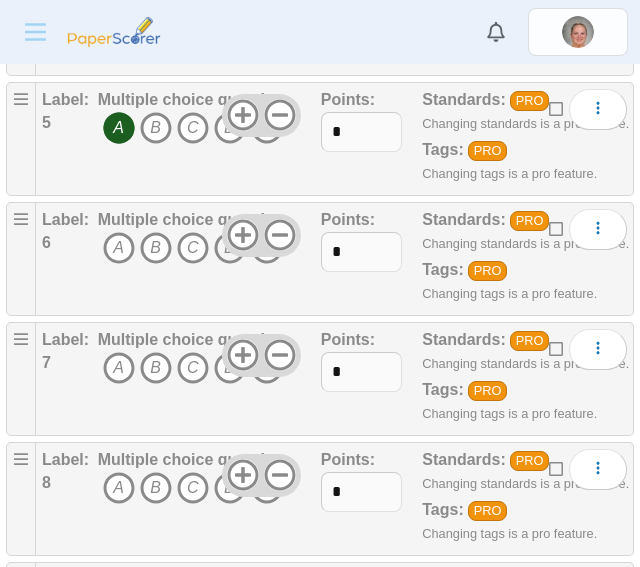 click on "D" at bounding box center [230, 248] 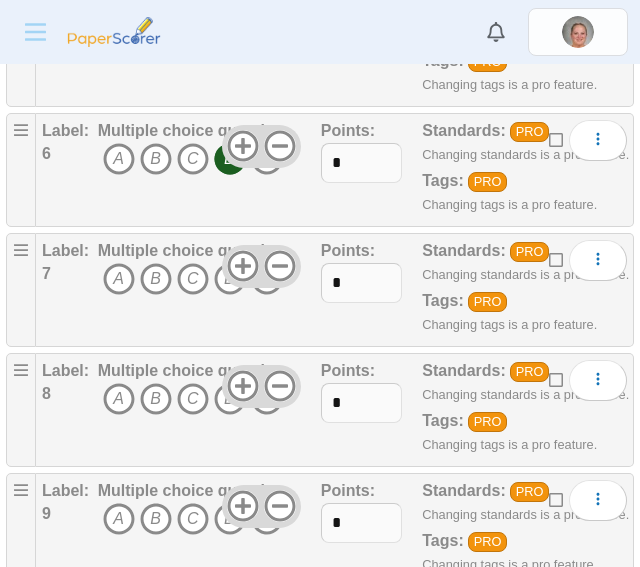 scroll, scrollTop: 931, scrollLeft: 0, axis: vertical 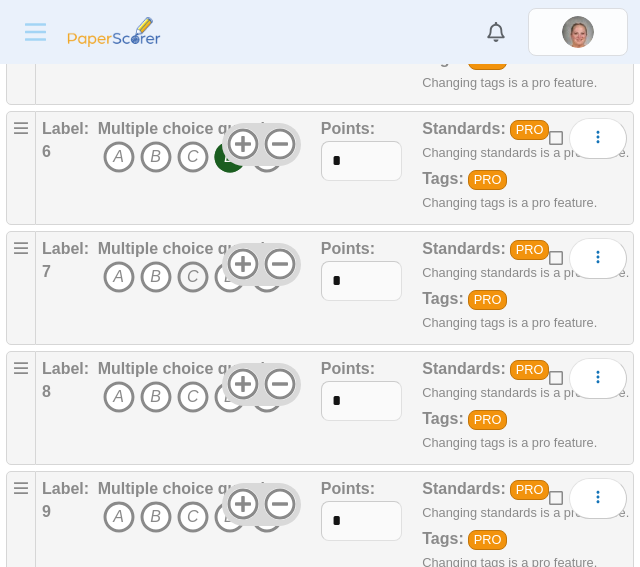click on "C" at bounding box center (193, 277) 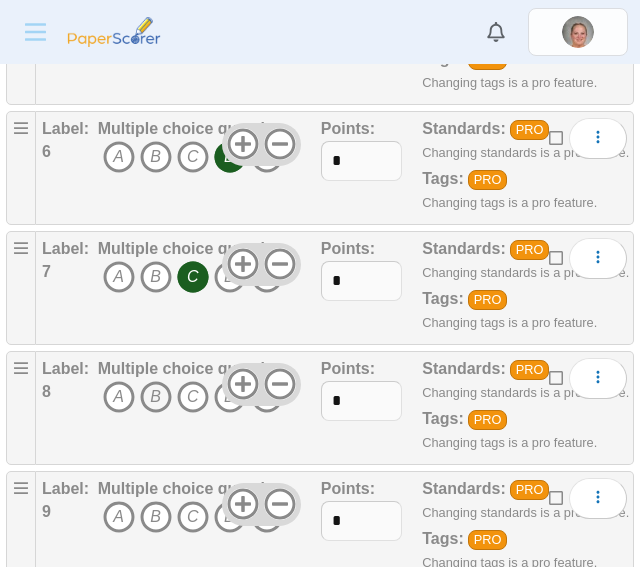 click on "B" at bounding box center (156, 397) 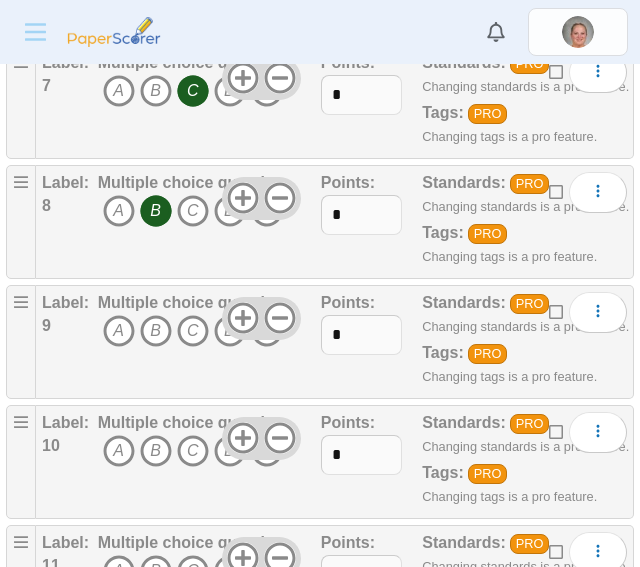 scroll, scrollTop: 1119, scrollLeft: 0, axis: vertical 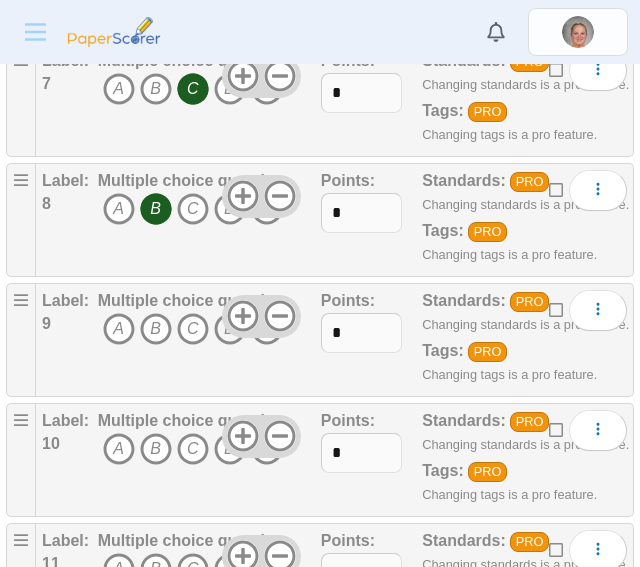 click on "D" at bounding box center [230, 329] 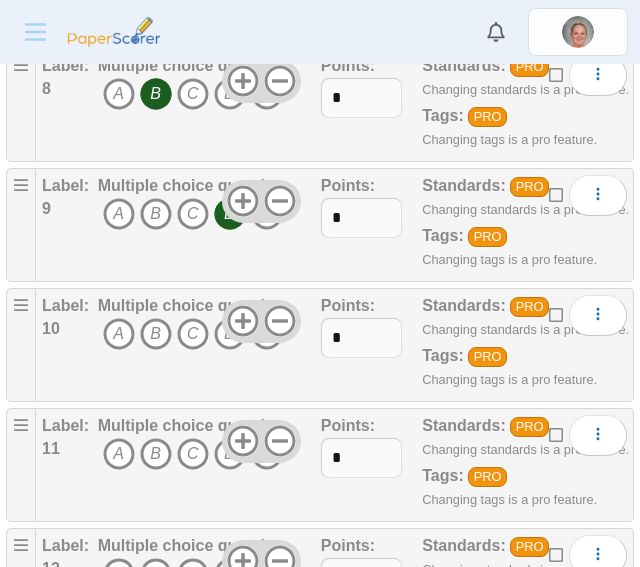 scroll, scrollTop: 1235, scrollLeft: 0, axis: vertical 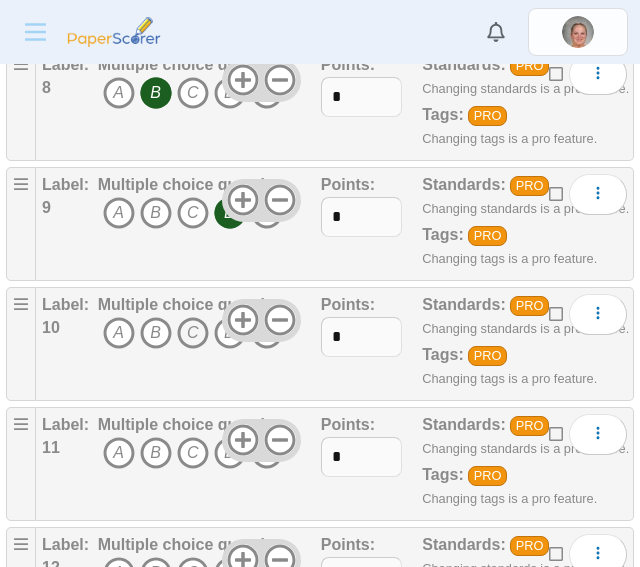 click on "C" at bounding box center [193, 333] 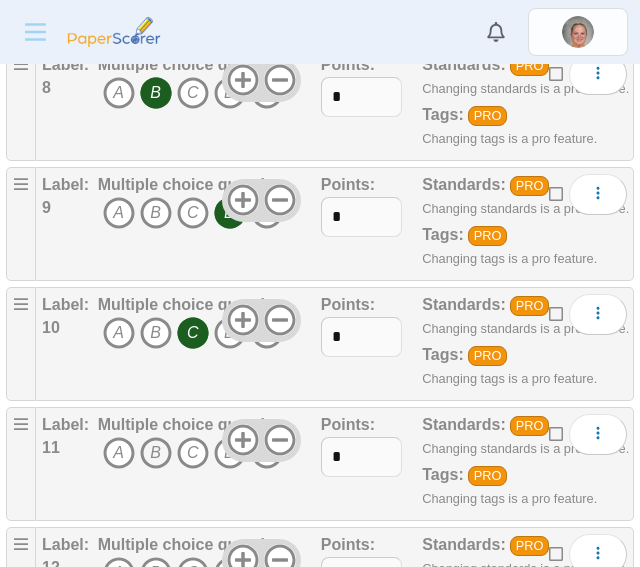 click on "B" at bounding box center (156, 453) 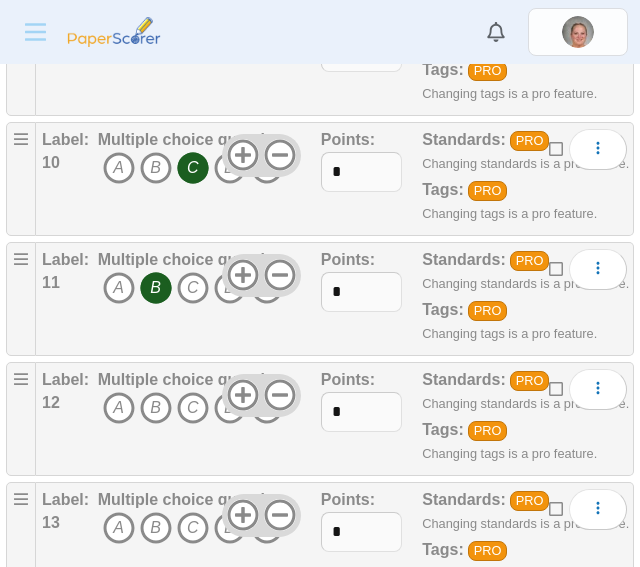 scroll, scrollTop: 1446, scrollLeft: 0, axis: vertical 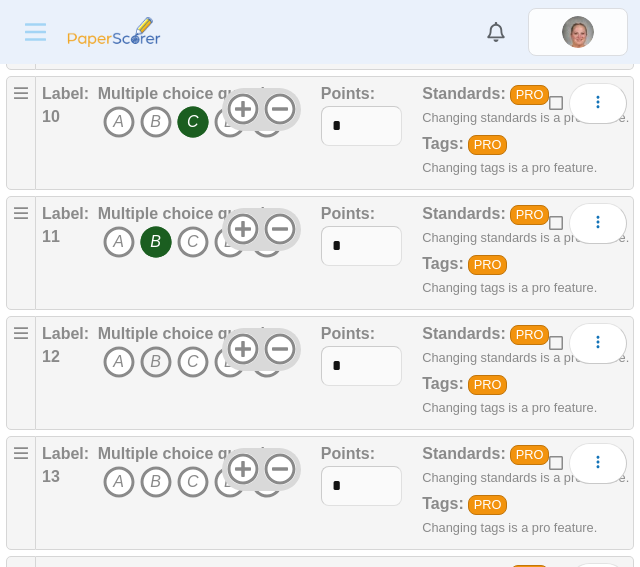 click on "B" at bounding box center [156, 362] 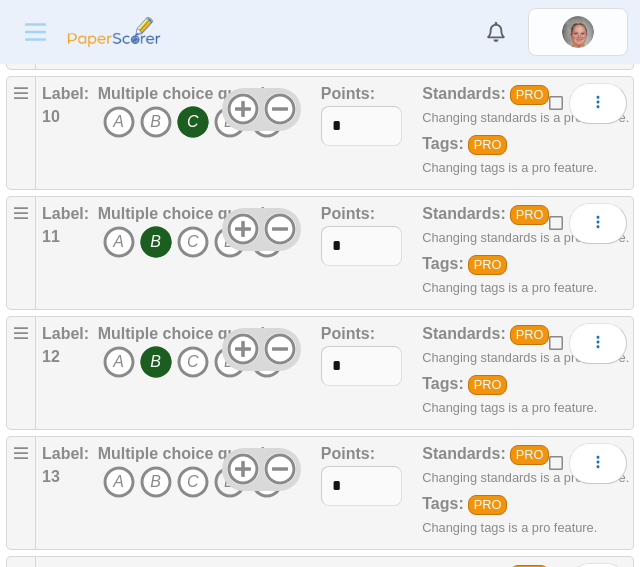 click on "D" at bounding box center [230, 482] 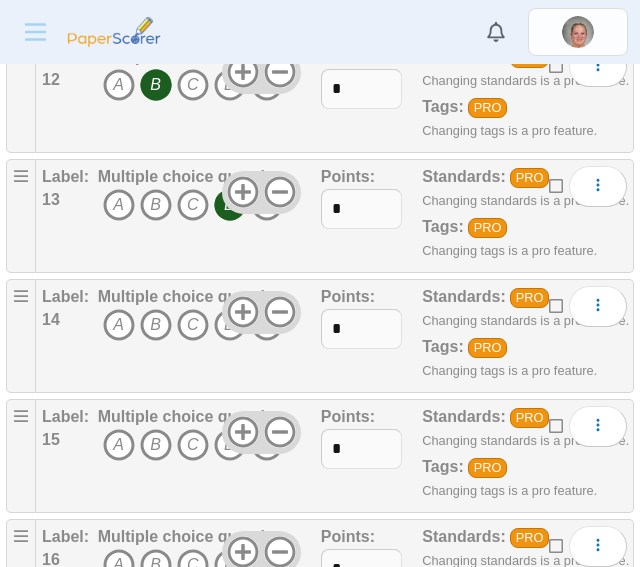 scroll, scrollTop: 1724, scrollLeft: 0, axis: vertical 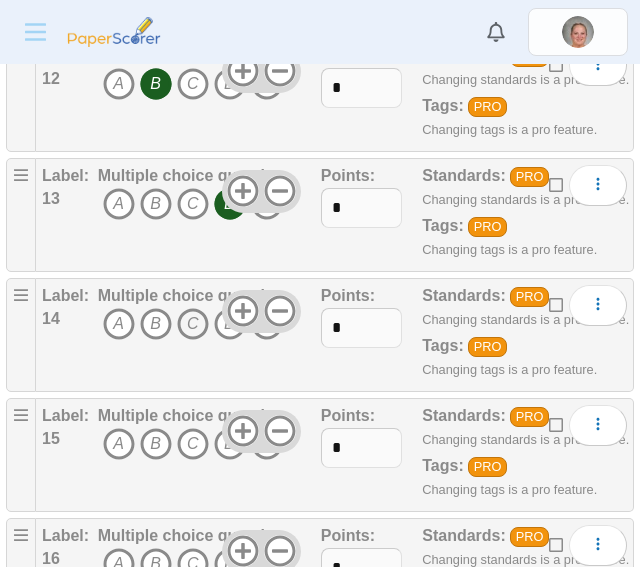 click on "C" at bounding box center [193, 324] 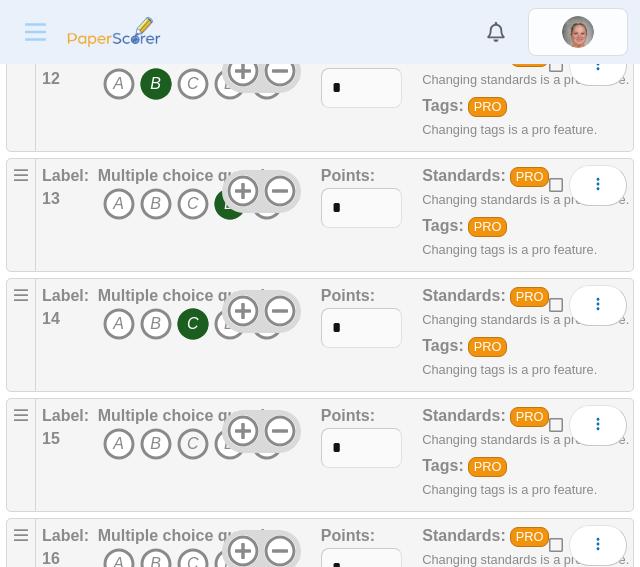 click on "C" at bounding box center (193, 444) 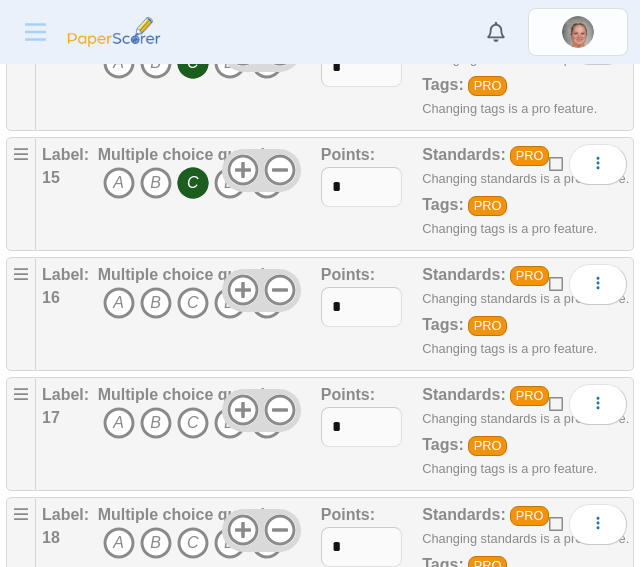 scroll, scrollTop: 1988, scrollLeft: 0, axis: vertical 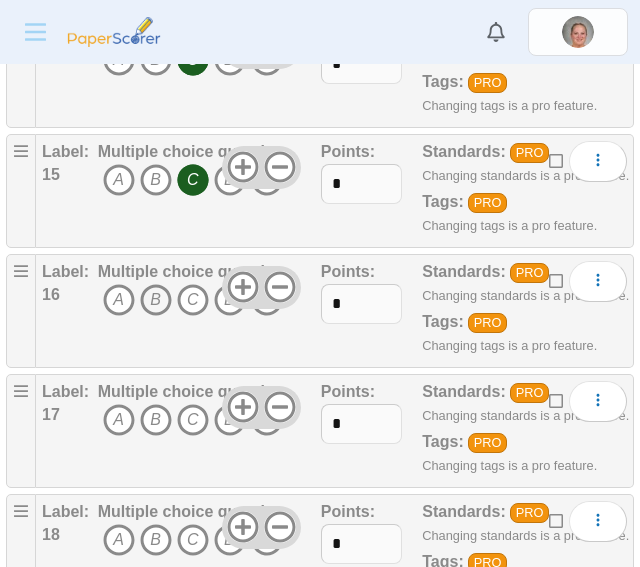 click on "B" at bounding box center (156, 300) 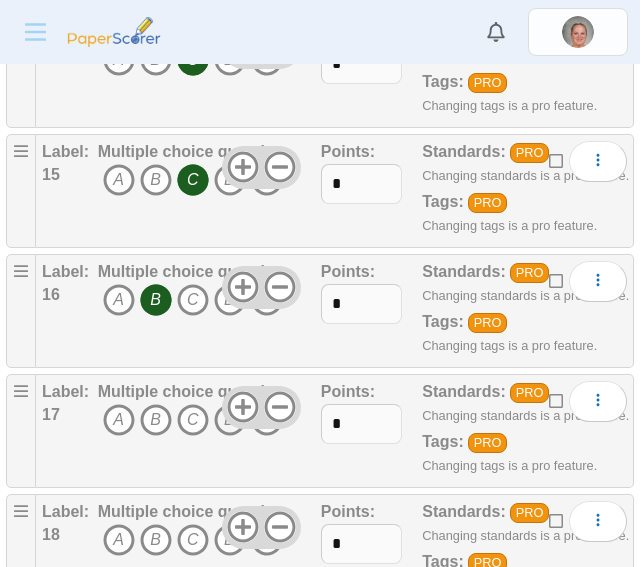 click on "D" at bounding box center (230, 420) 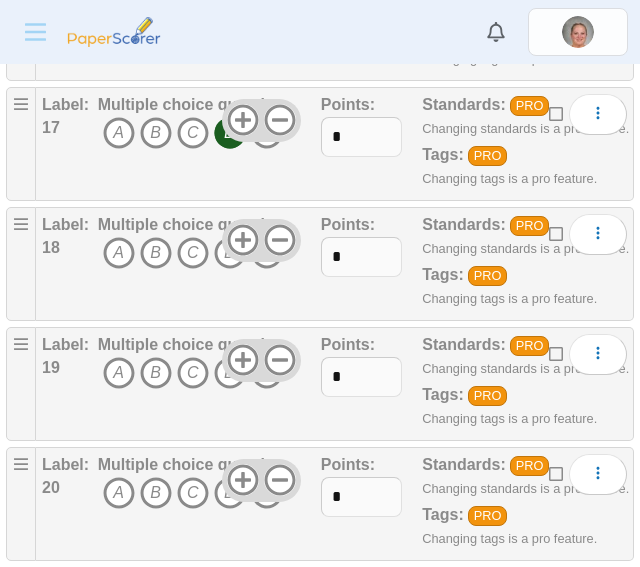 scroll, scrollTop: 2276, scrollLeft: 0, axis: vertical 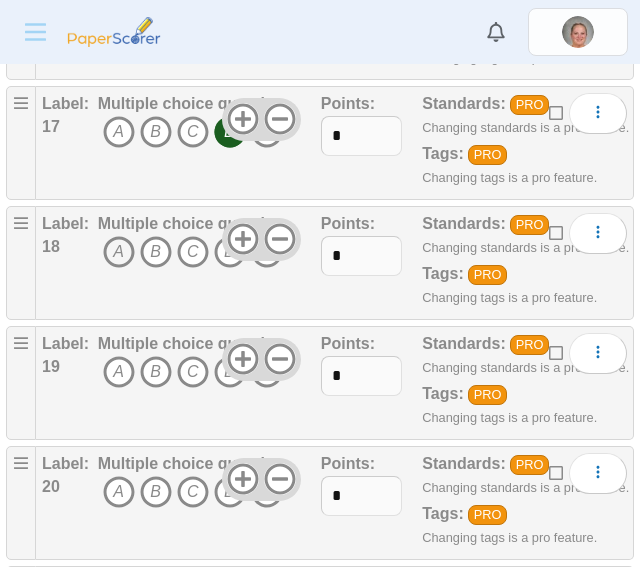 click on "A" at bounding box center (119, 252) 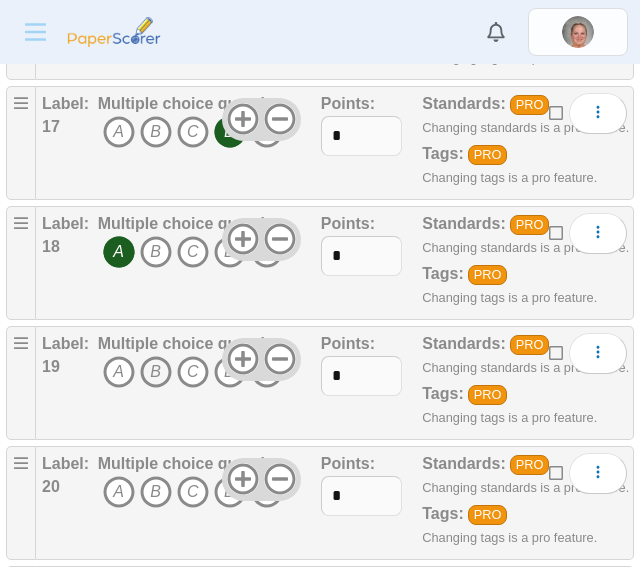 click on "B" at bounding box center [156, 372] 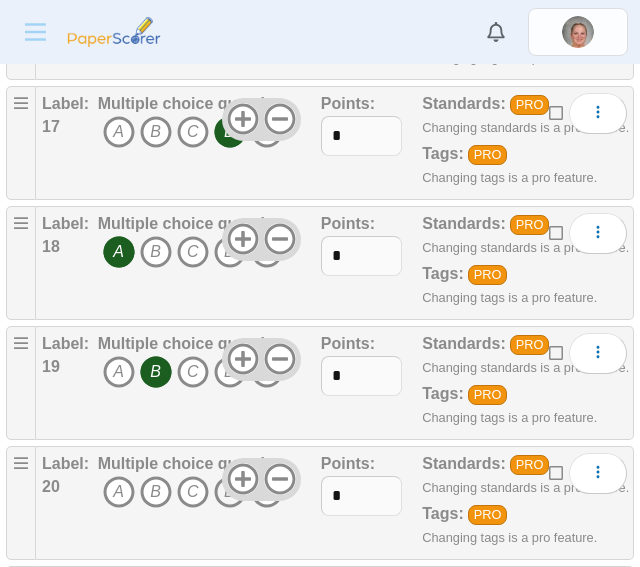 click on "D" at bounding box center (230, 492) 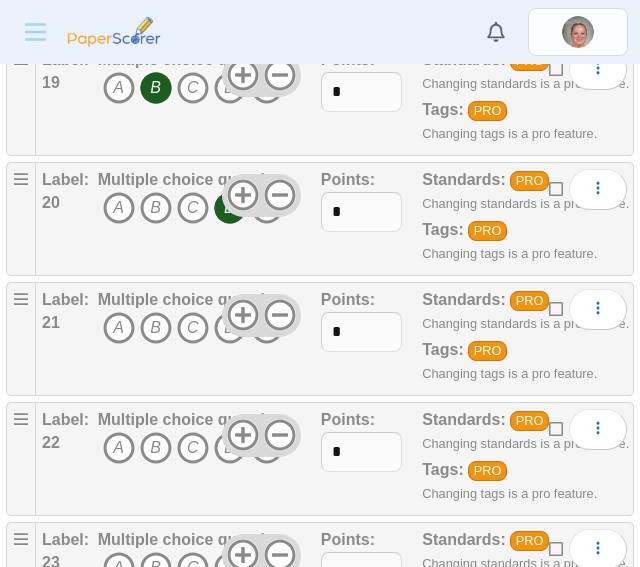 scroll, scrollTop: 2562, scrollLeft: 0, axis: vertical 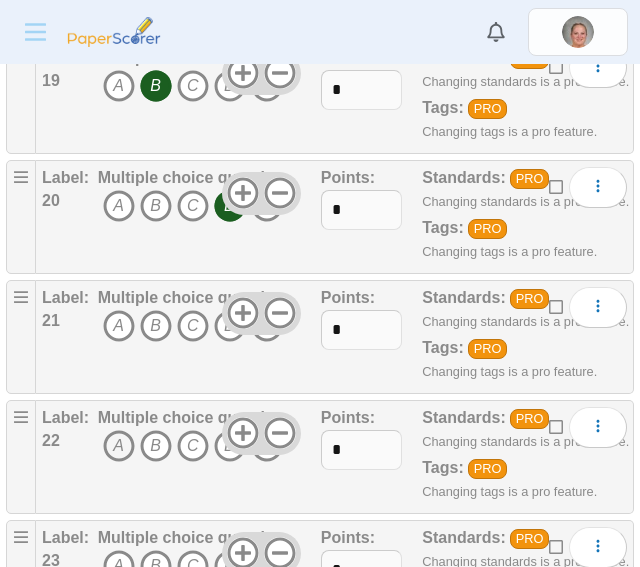 click on "A" at bounding box center [119, 446] 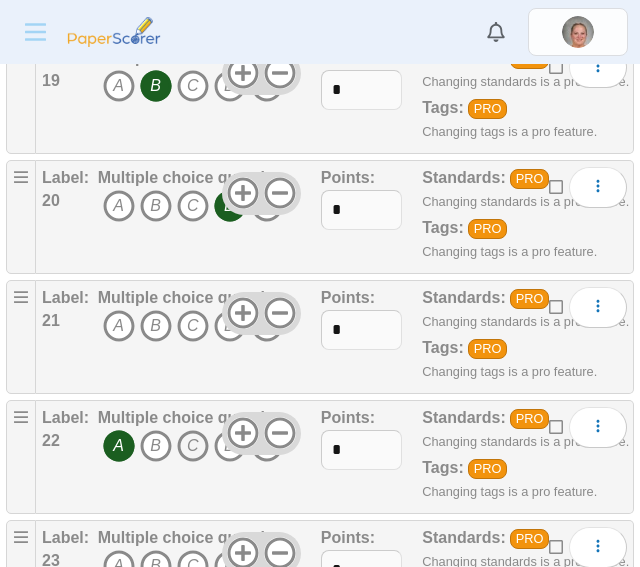 click on "C" at bounding box center [193, 446] 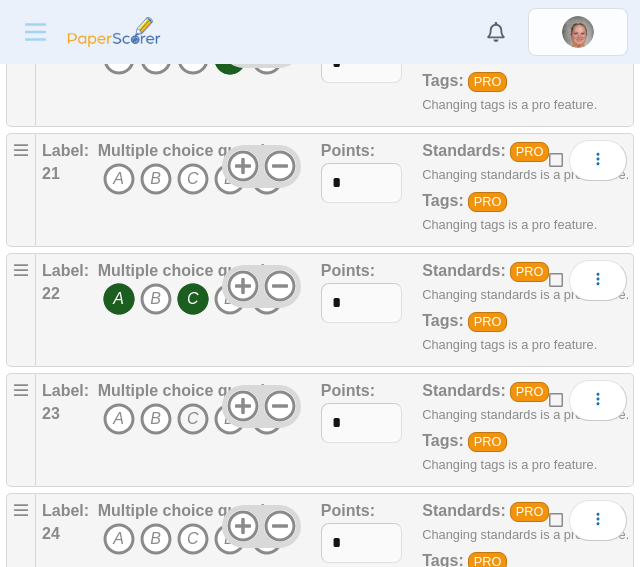 scroll, scrollTop: 2711, scrollLeft: 0, axis: vertical 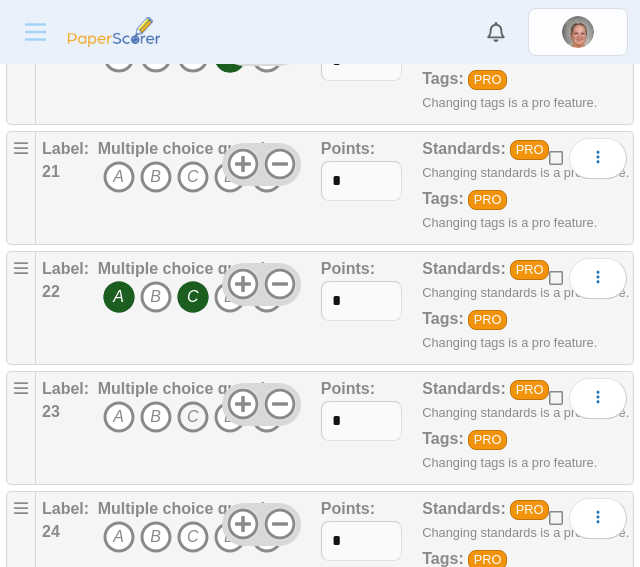 click on "C" at bounding box center [193, 417] 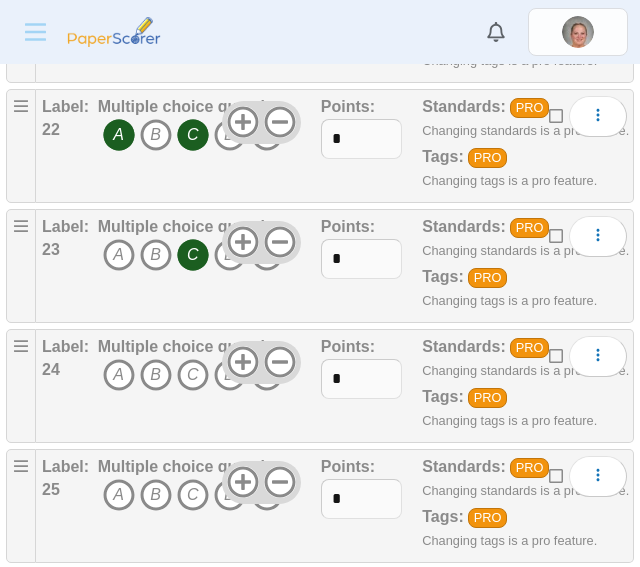 scroll, scrollTop: 2876, scrollLeft: 0, axis: vertical 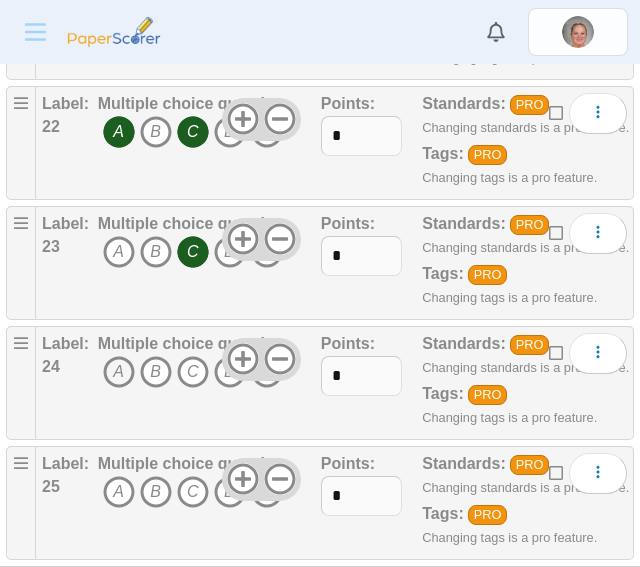 click on "A" at bounding box center (119, 372) 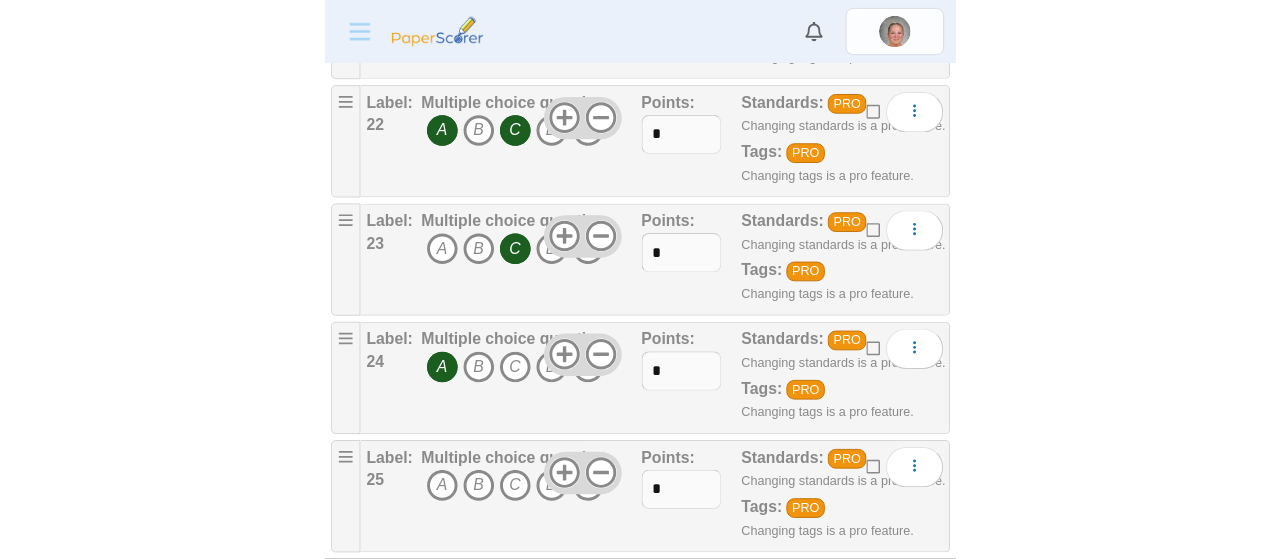 scroll, scrollTop: 2896, scrollLeft: 0, axis: vertical 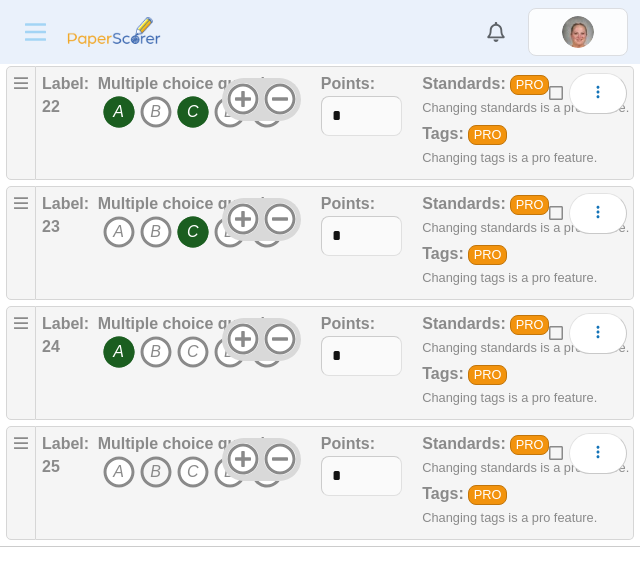 click on "B" at bounding box center [156, 472] 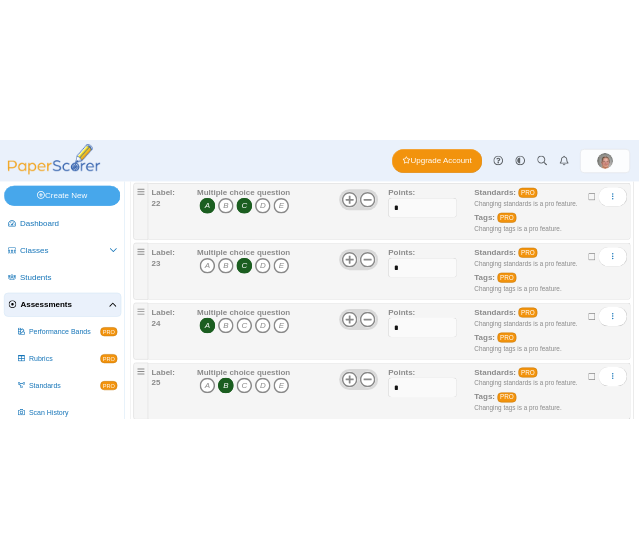 scroll, scrollTop: 2838, scrollLeft: 0, axis: vertical 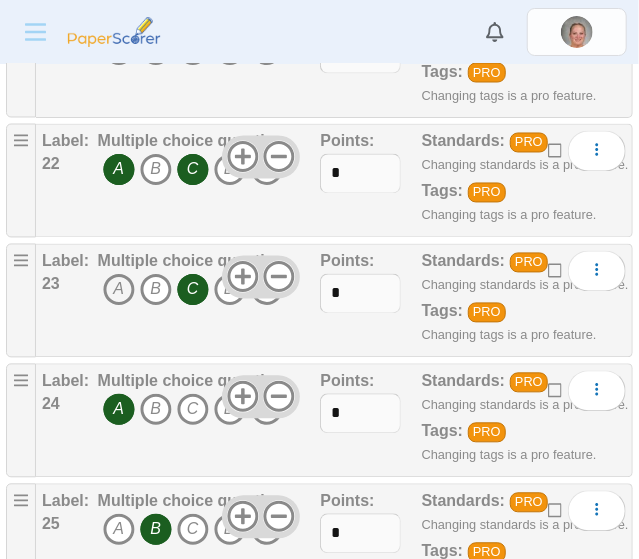click on "A" at bounding box center [119, 290] 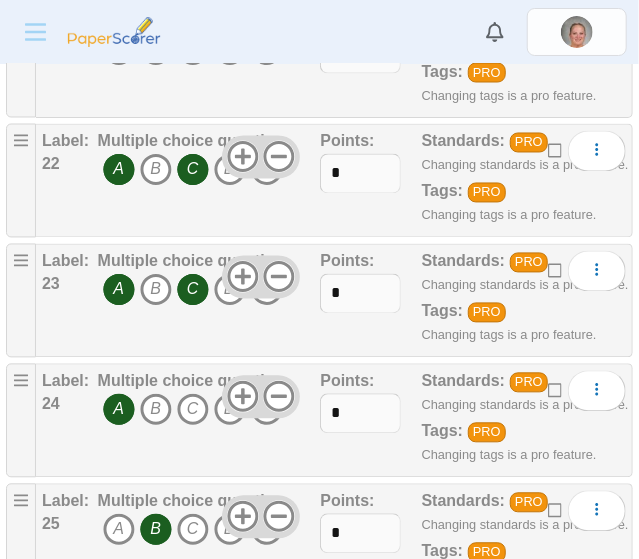 click on "C" at bounding box center [193, 290] 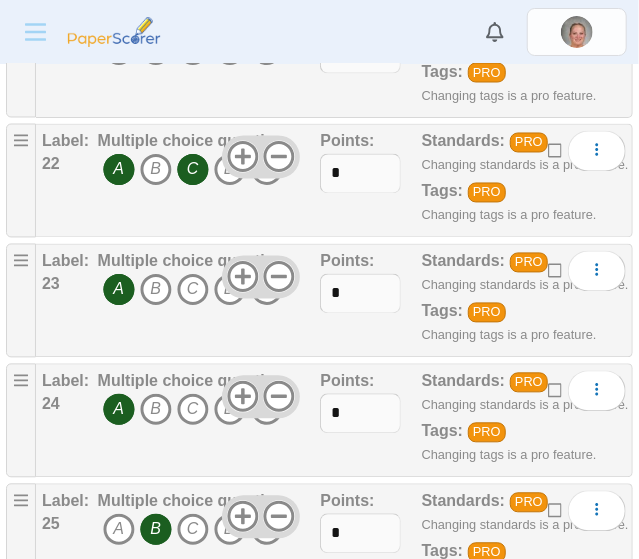 click on "A" at bounding box center [119, 410] 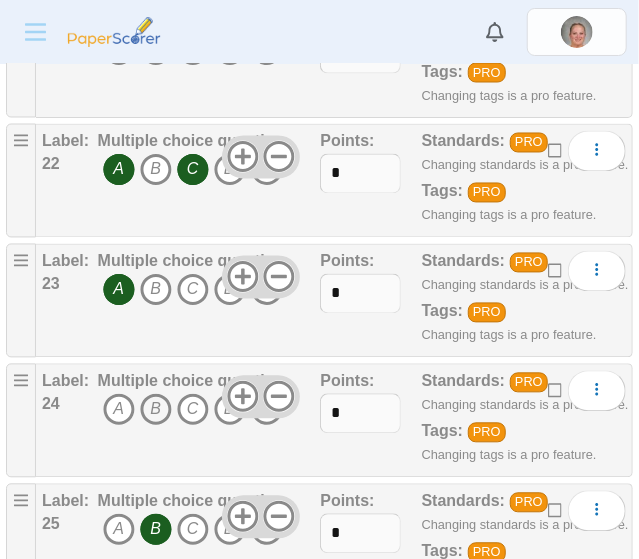 click on "B" at bounding box center (156, 410) 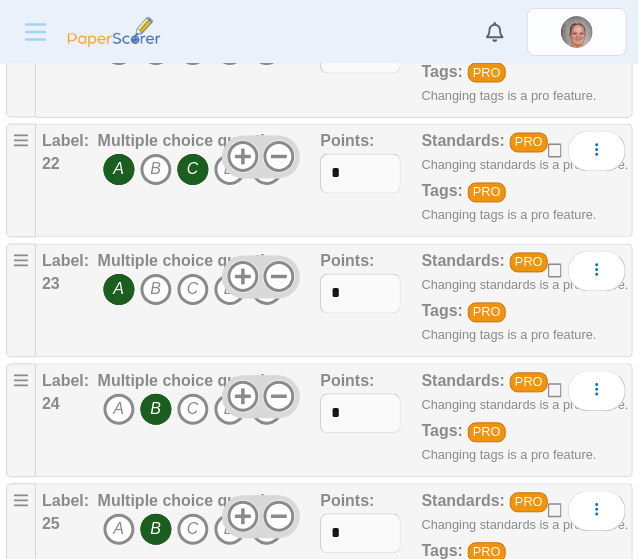 click on "B" at bounding box center (156, 530) 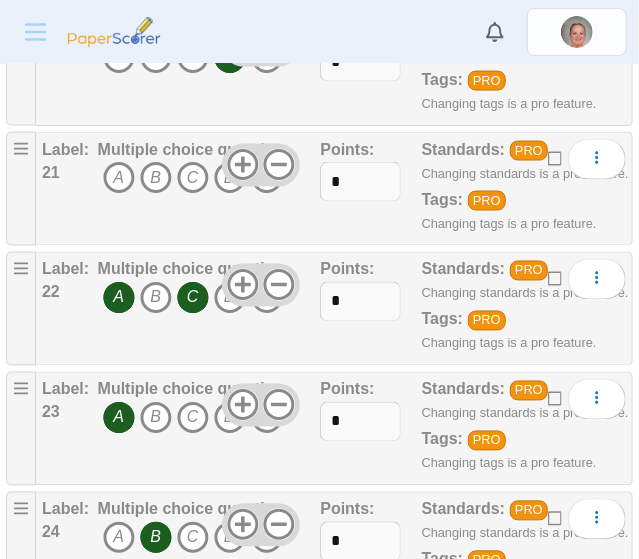 scroll, scrollTop: 2708, scrollLeft: 0, axis: vertical 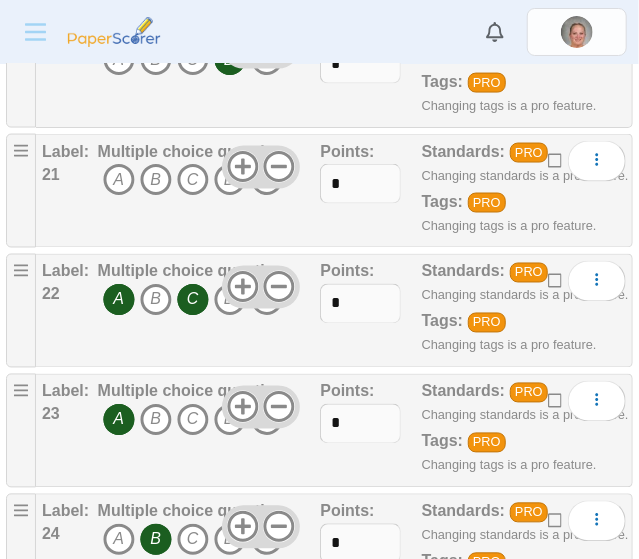 click on "A" at bounding box center [119, 300] 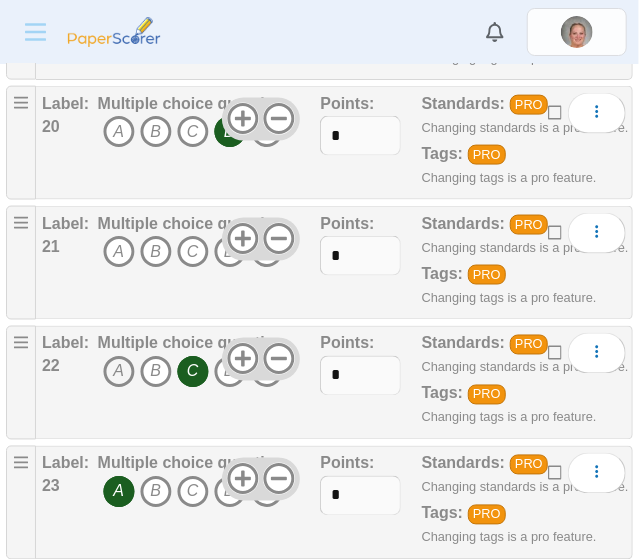 scroll, scrollTop: 2632, scrollLeft: 0, axis: vertical 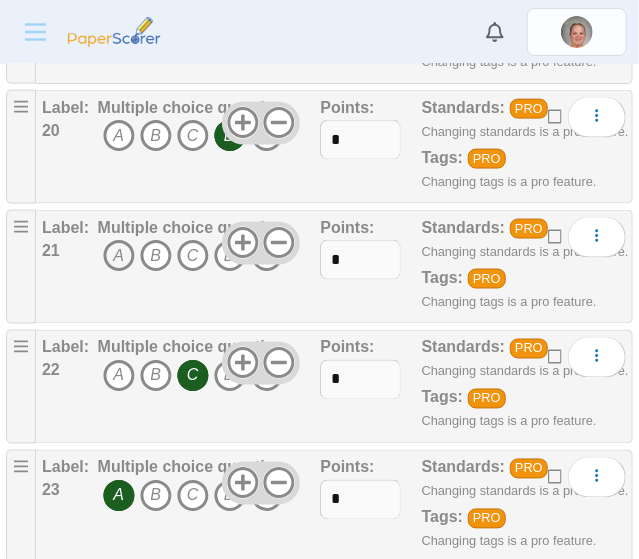 click on "A" at bounding box center [119, 256] 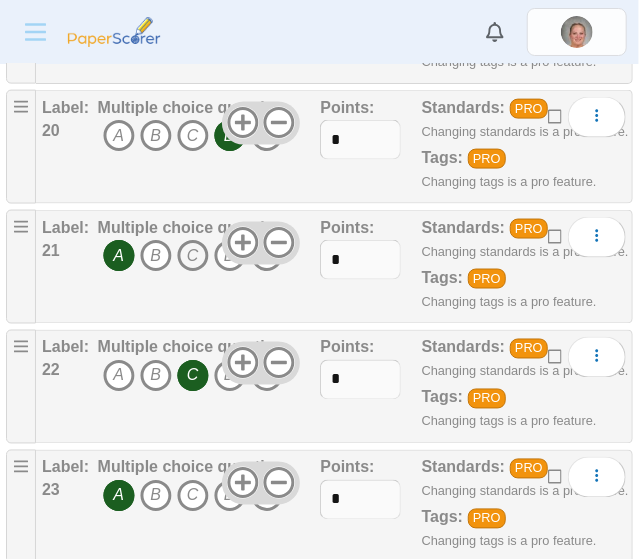 click on "C" at bounding box center [193, 256] 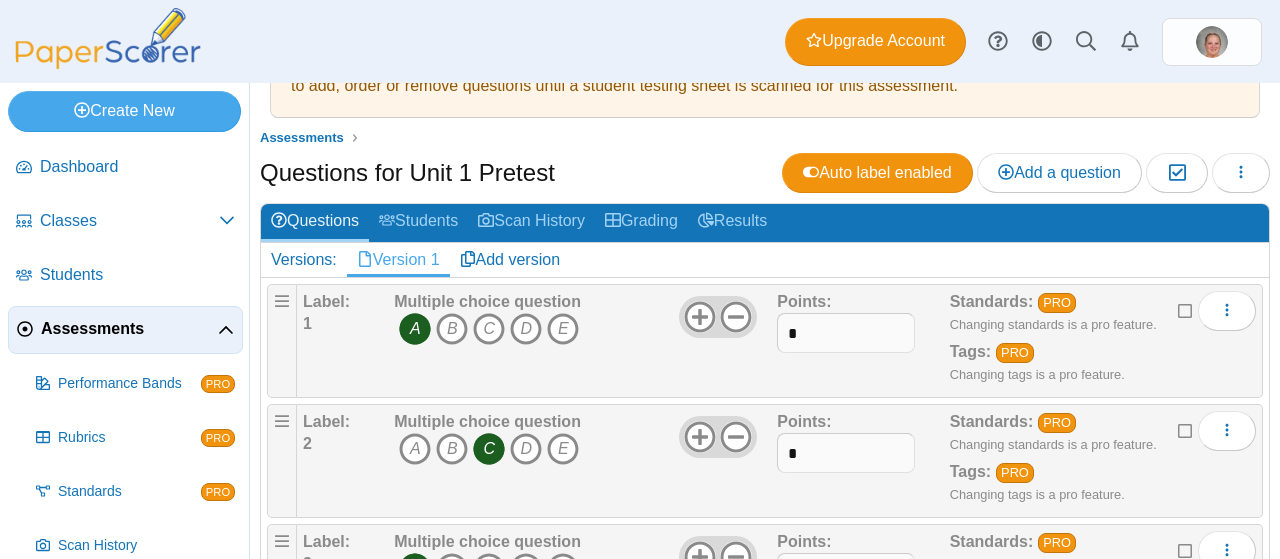 scroll, scrollTop: 0, scrollLeft: 0, axis: both 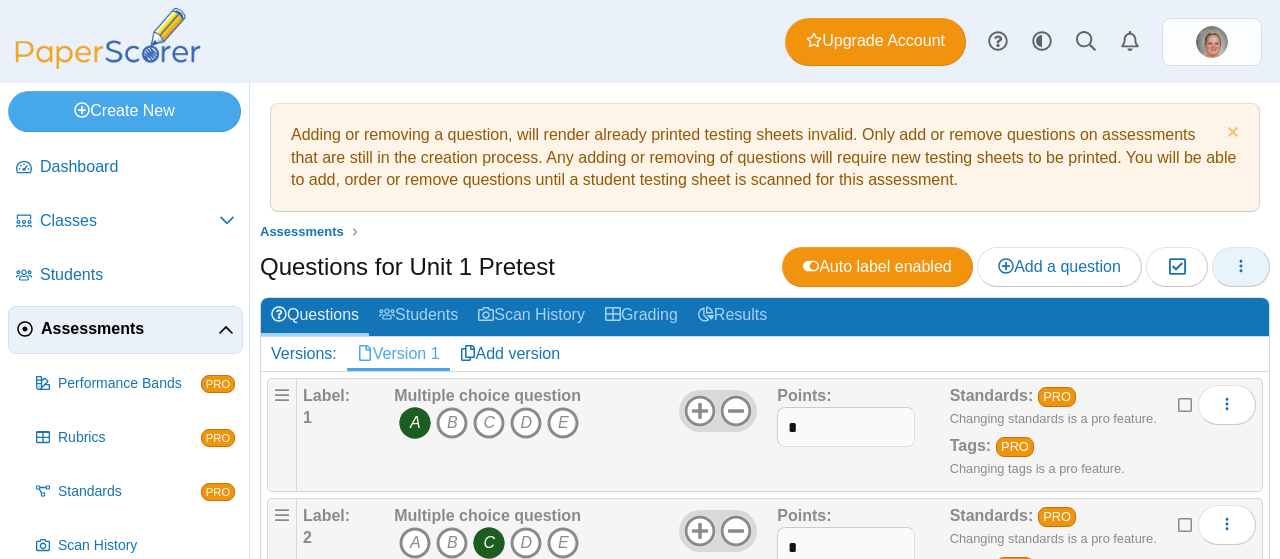 click at bounding box center [1241, 267] 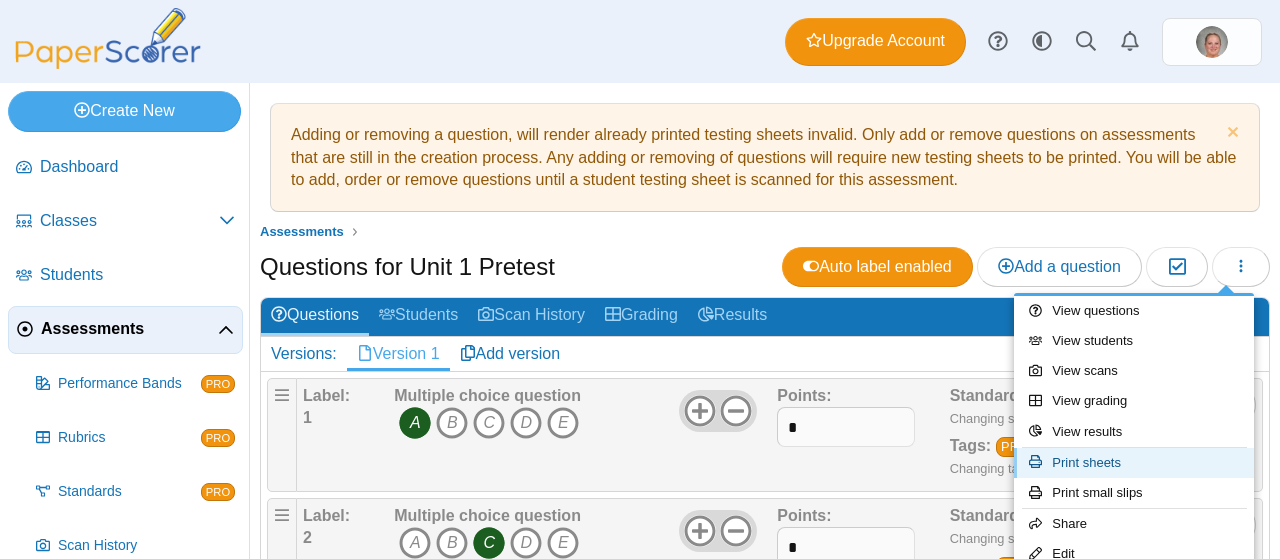 click on "Print sheets" at bounding box center (1134, 463) 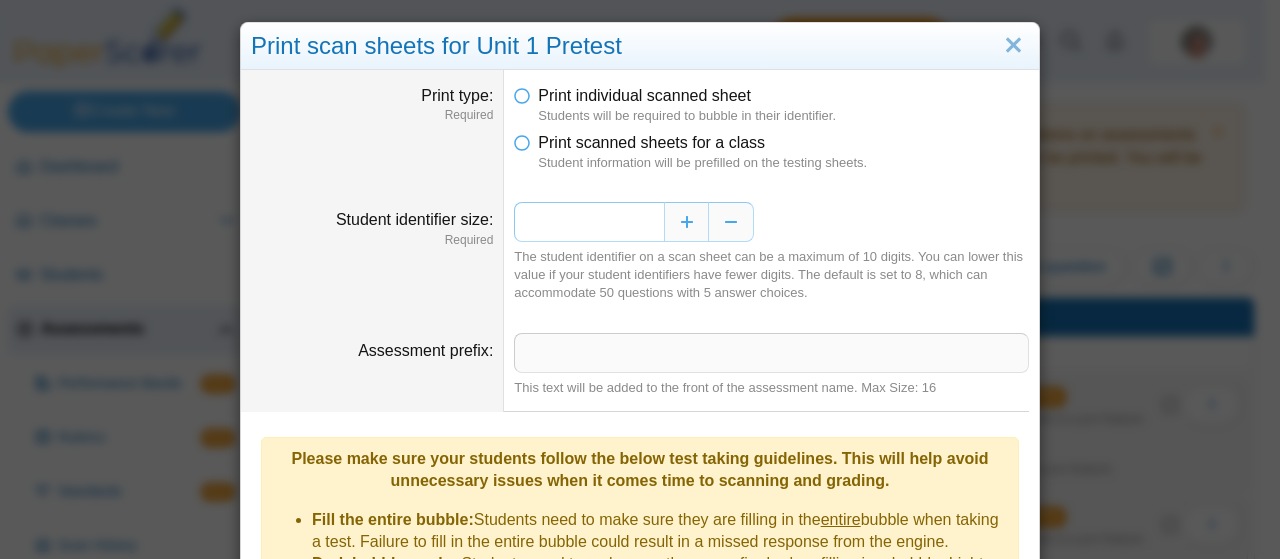click on "*" at bounding box center (589, 222) 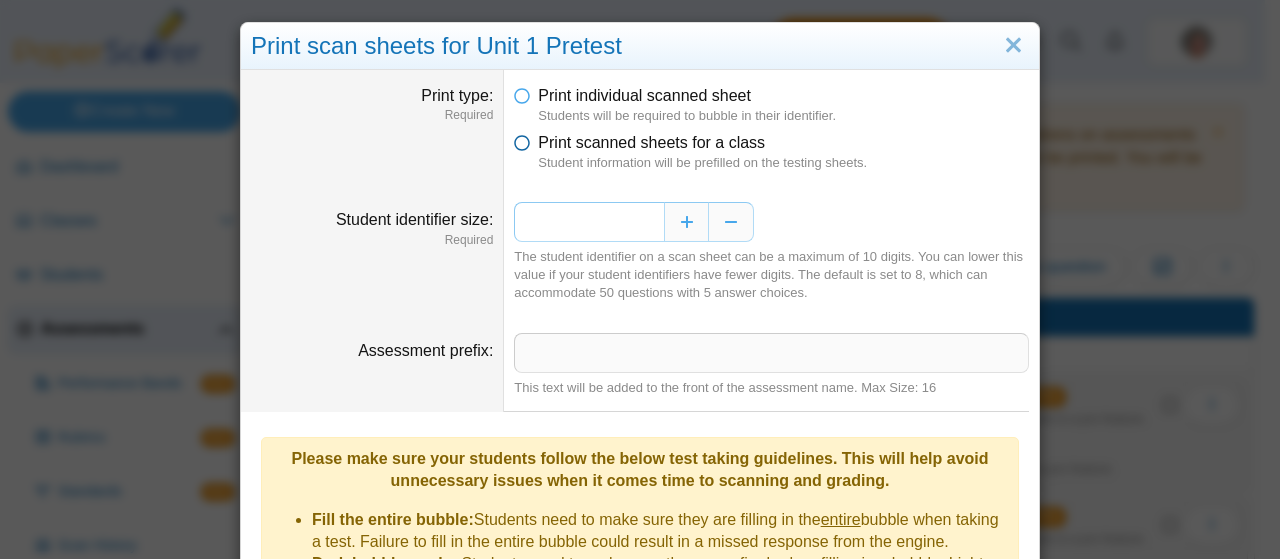 type 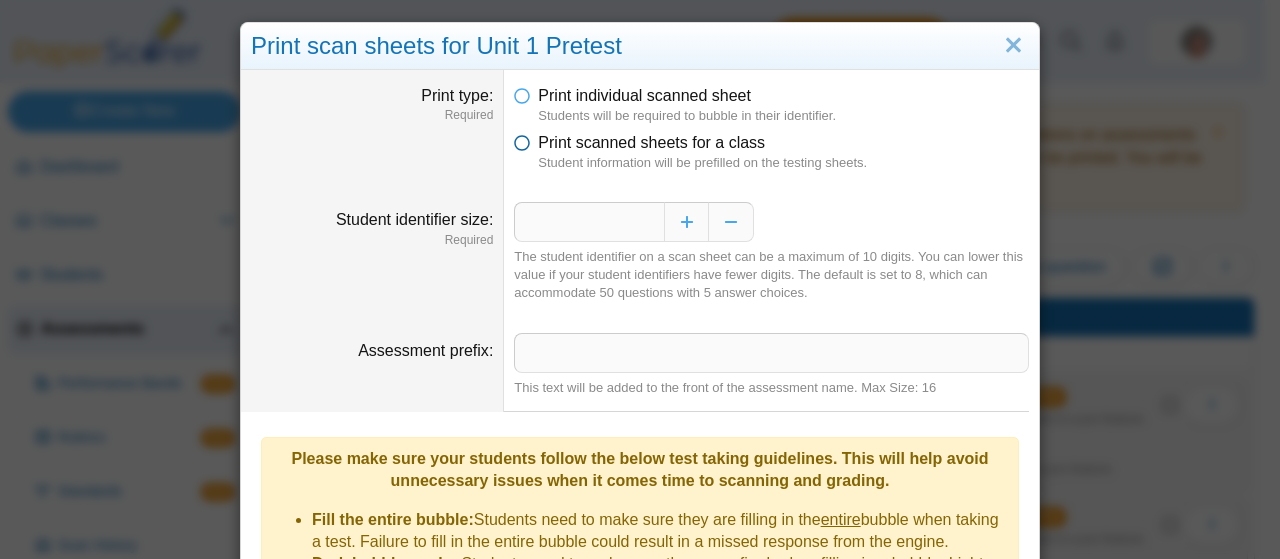 click at bounding box center [522, 139] 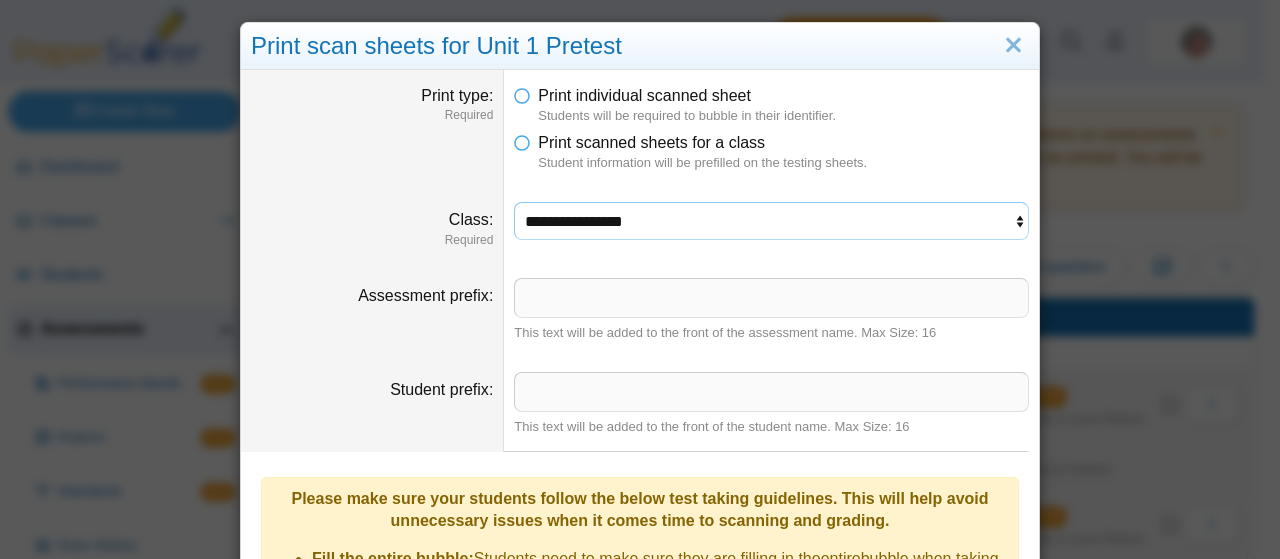 click on "**********" at bounding box center [771, 221] 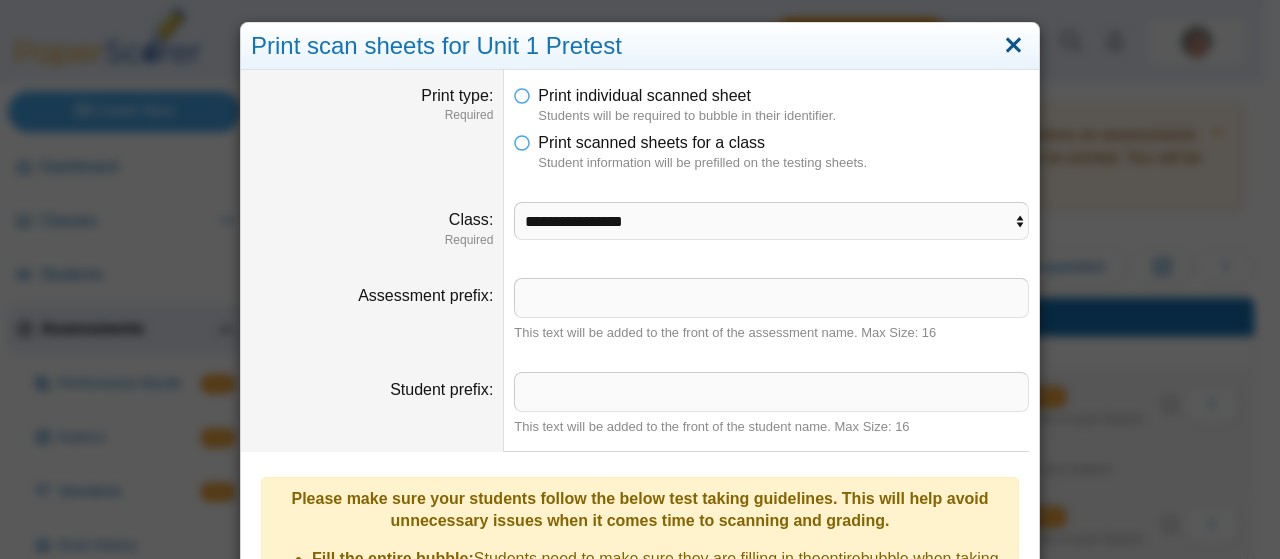 click at bounding box center [1013, 46] 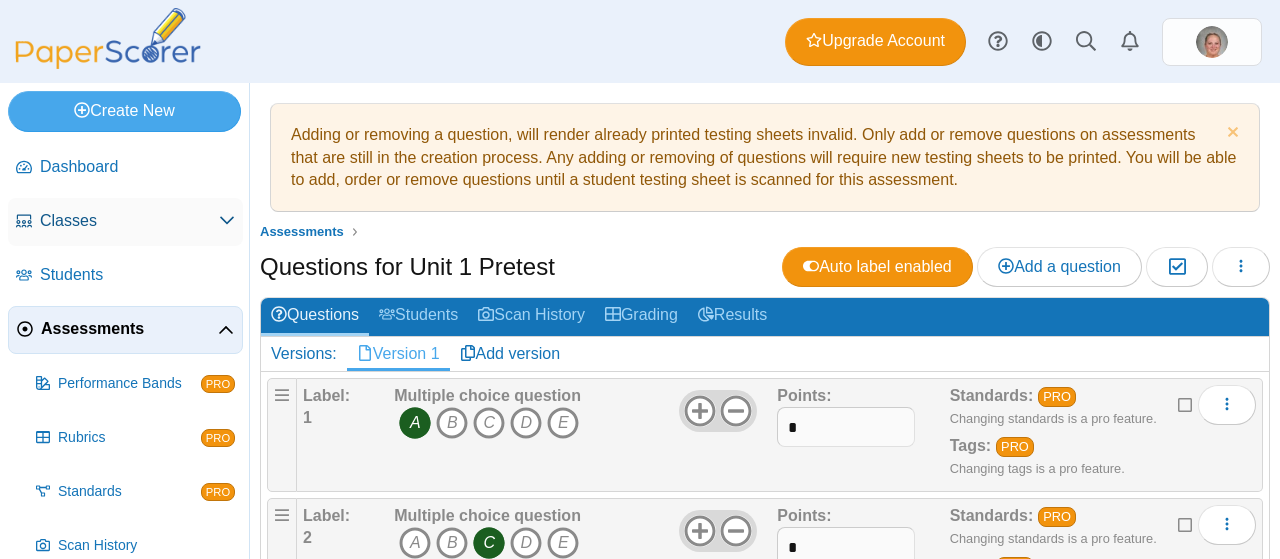 click on "Classes" at bounding box center (129, 221) 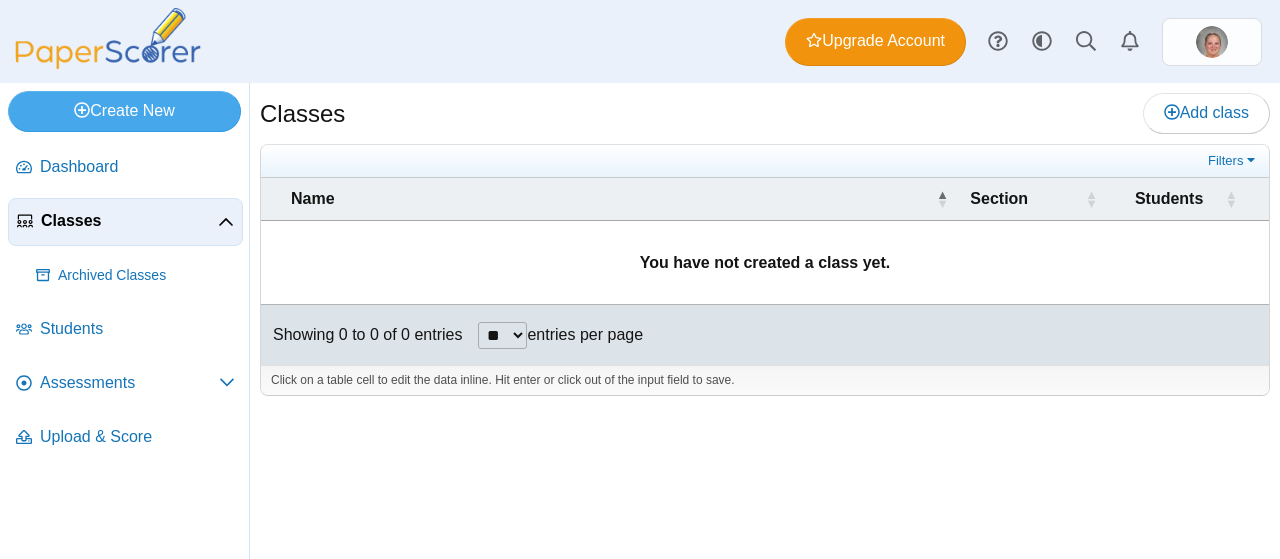 scroll, scrollTop: 0, scrollLeft: 0, axis: both 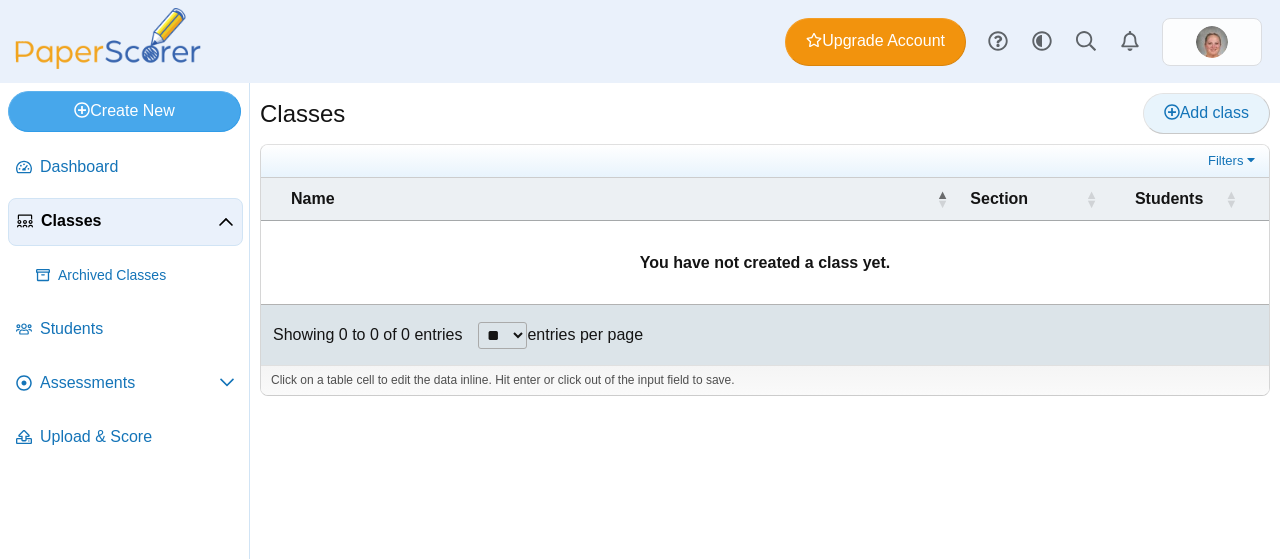 click 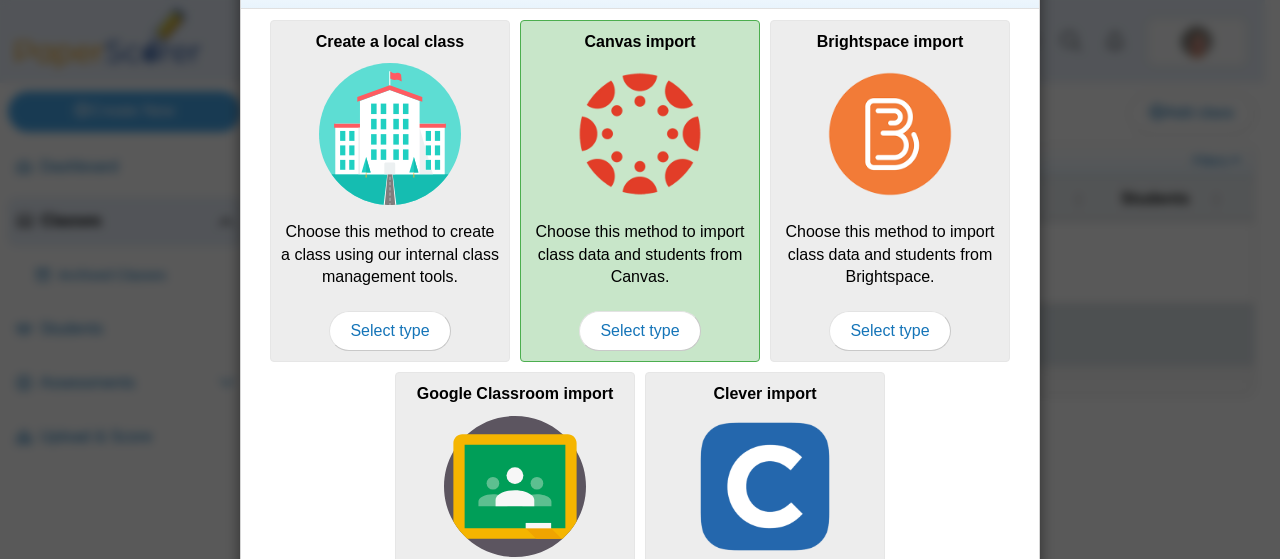 scroll, scrollTop: 60, scrollLeft: 0, axis: vertical 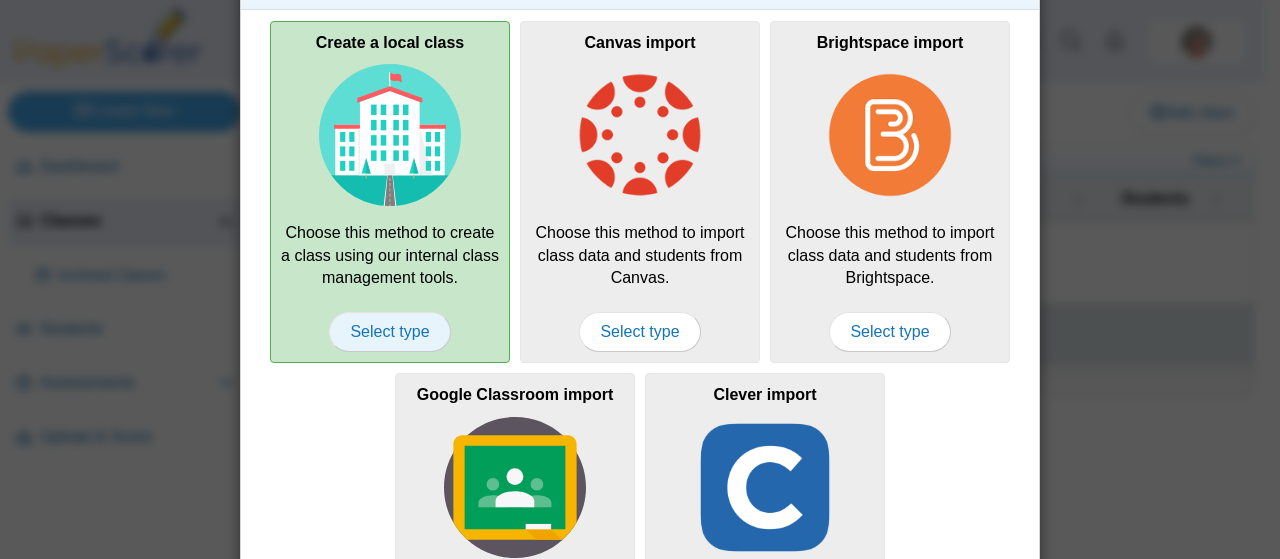 click on "Select type" at bounding box center (389, 332) 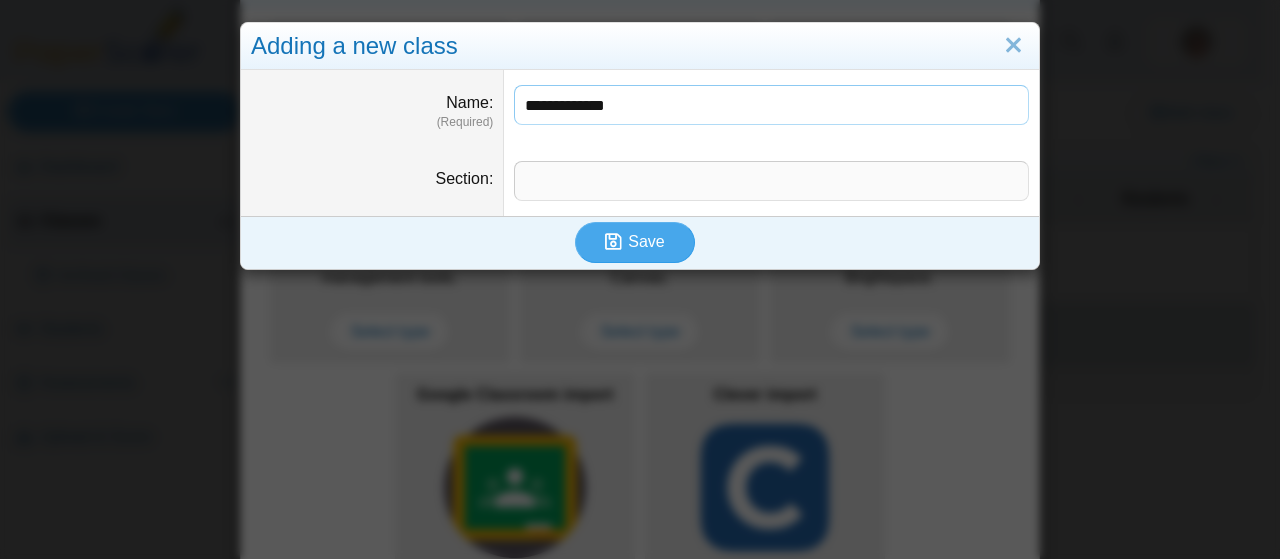 type on "**********" 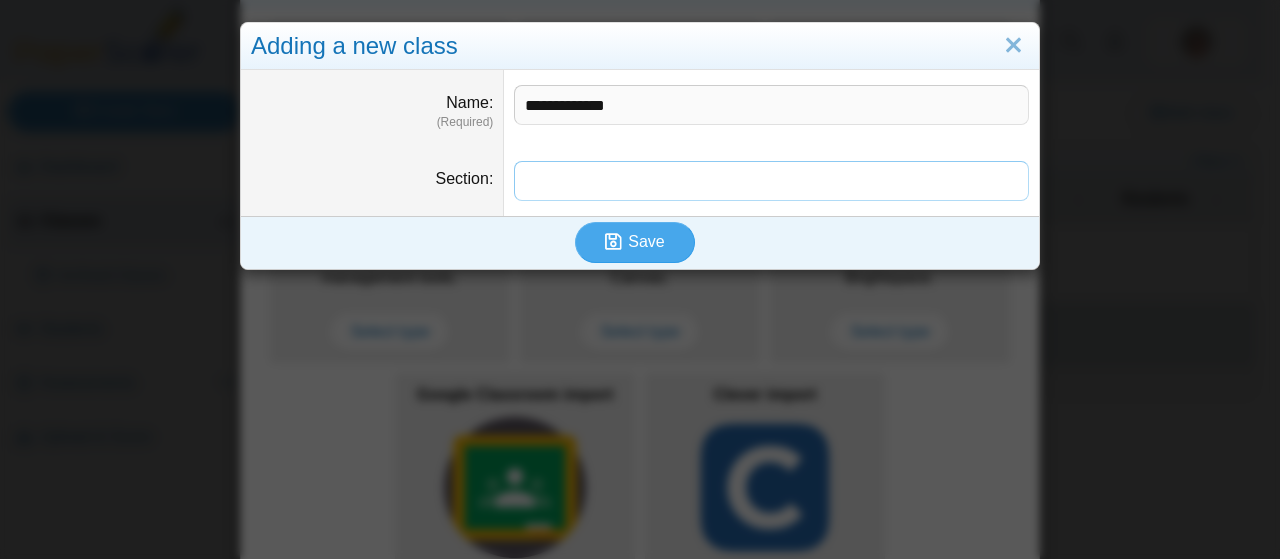 click on "Section" at bounding box center (771, 181) 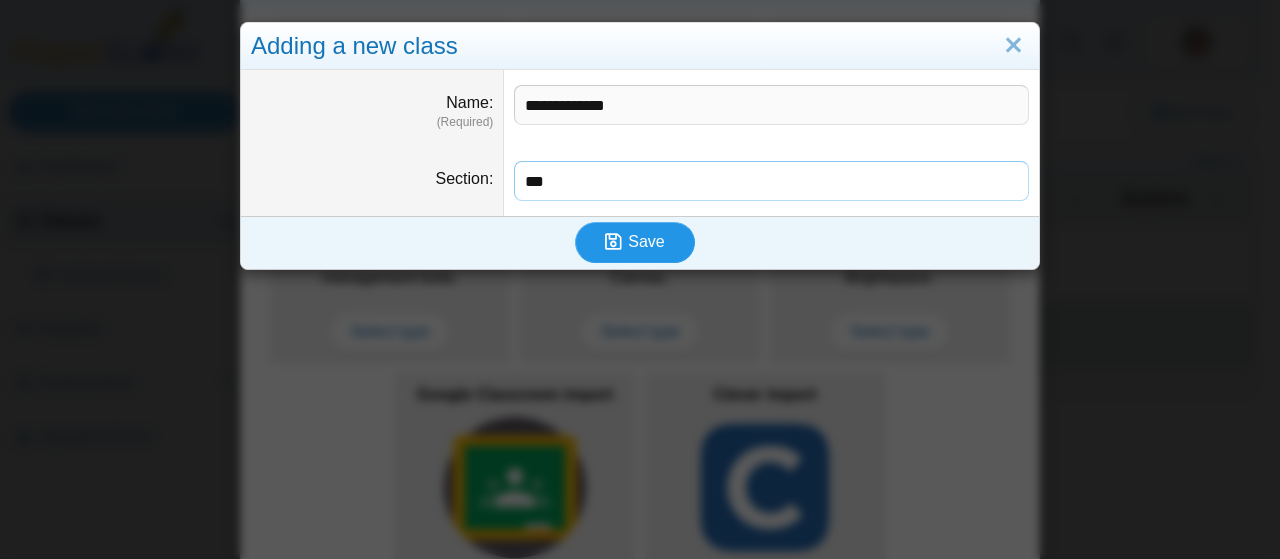 type on "***" 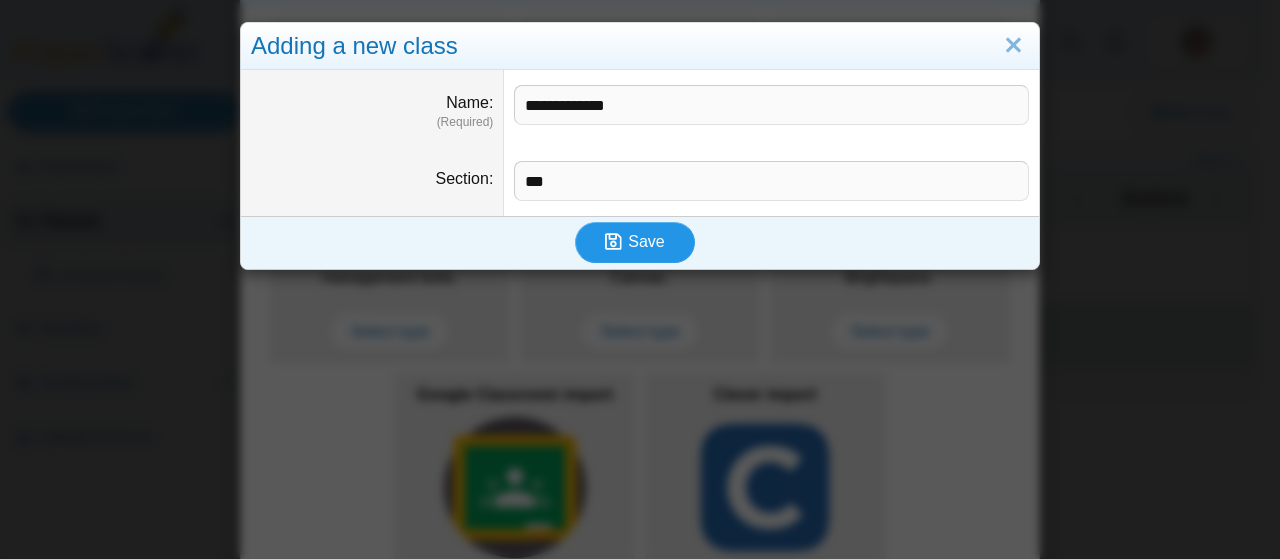 click on "Save" at bounding box center [646, 241] 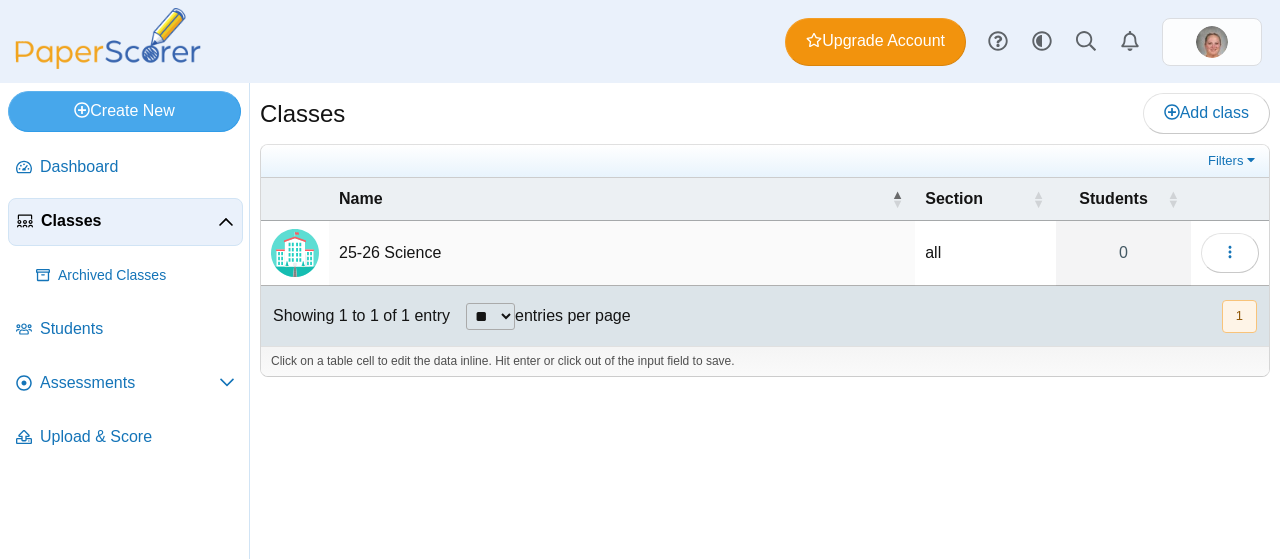 scroll, scrollTop: 0, scrollLeft: 0, axis: both 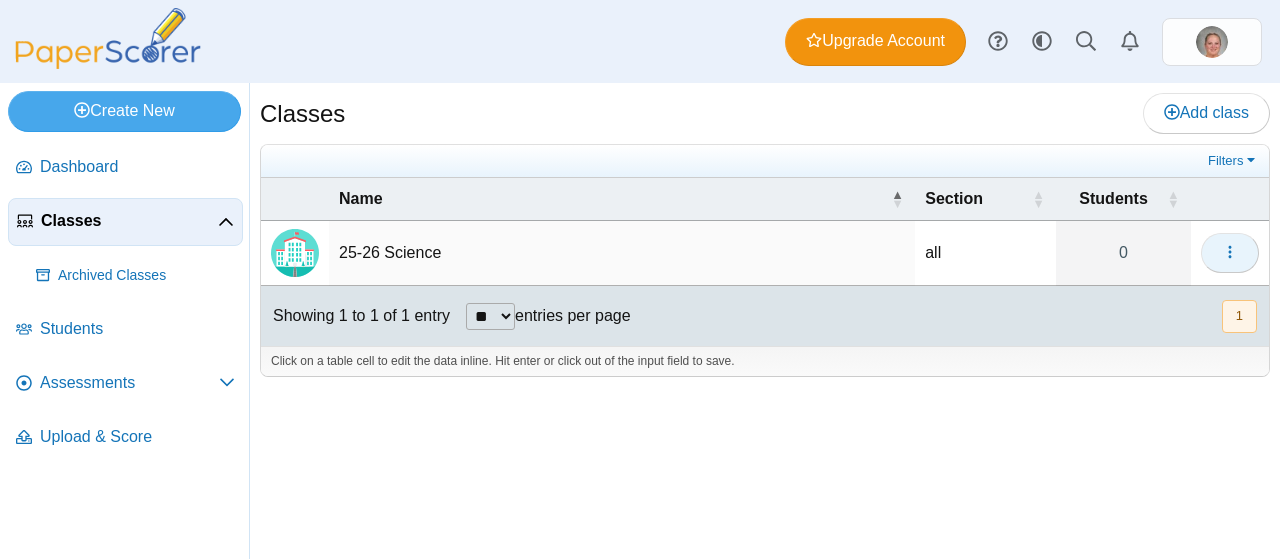 click 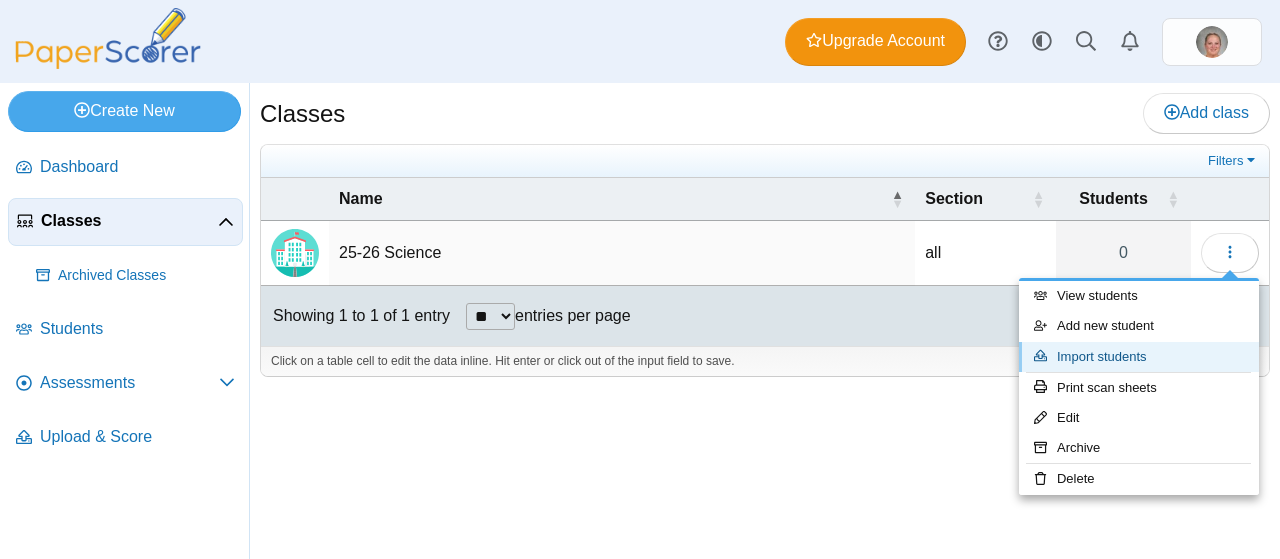 click on "Import students" at bounding box center (1139, 357) 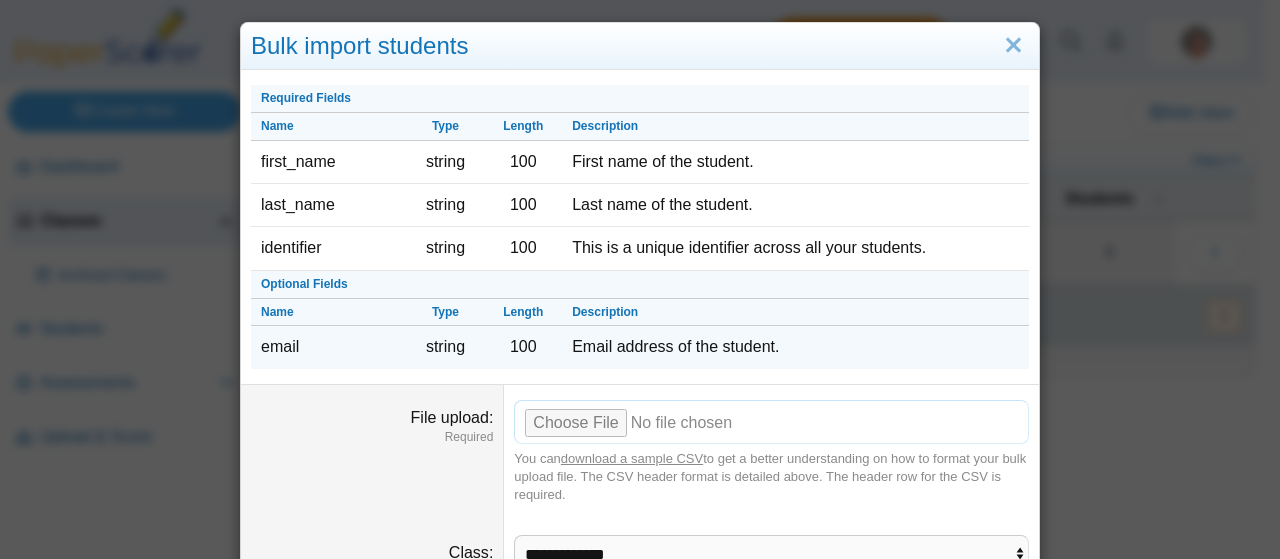 scroll, scrollTop: 128, scrollLeft: 0, axis: vertical 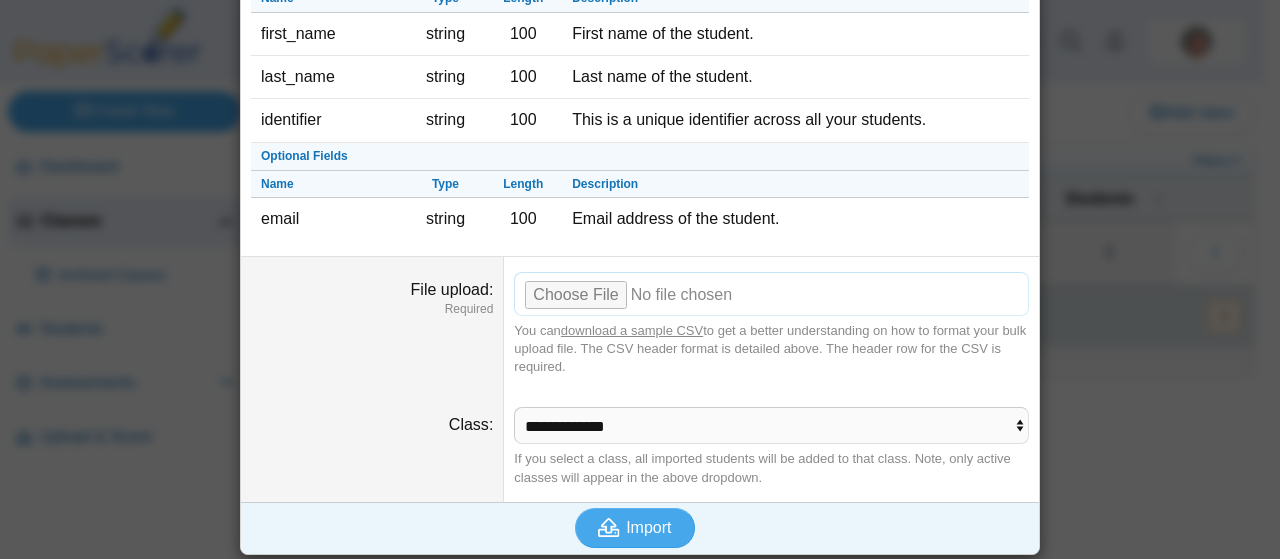 click on "File upload" at bounding box center [771, 294] 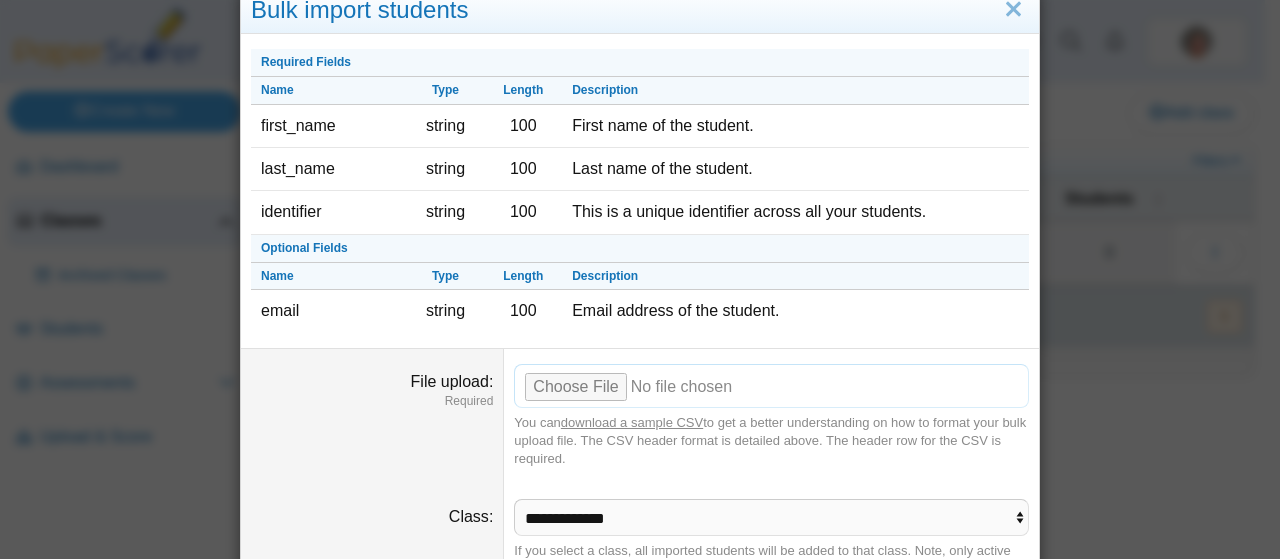 scroll, scrollTop: 34, scrollLeft: 0, axis: vertical 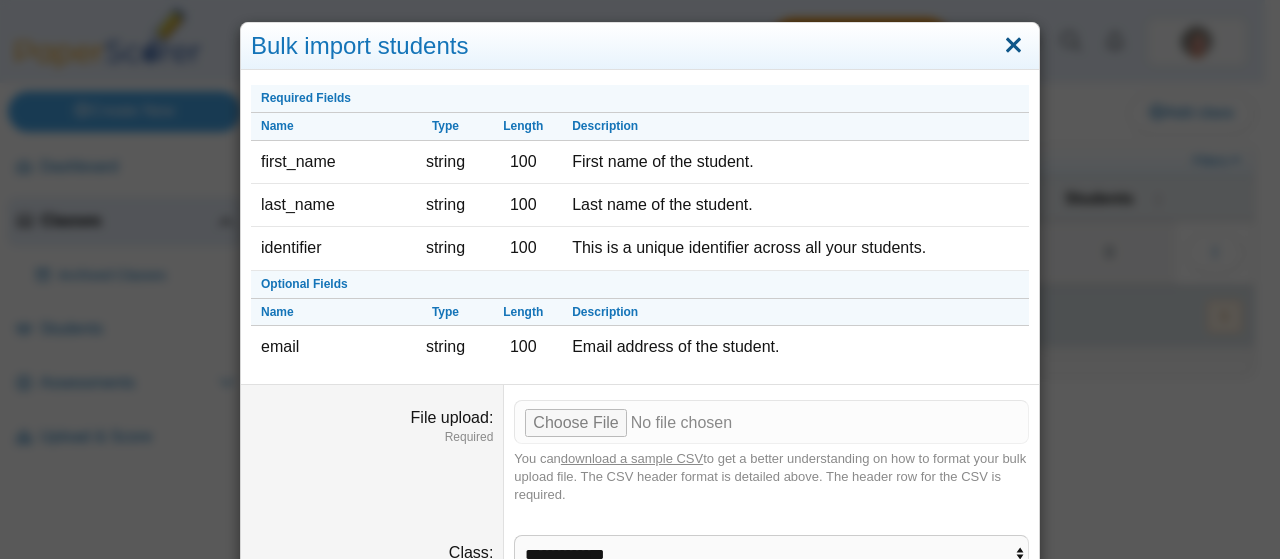 click at bounding box center (1013, 46) 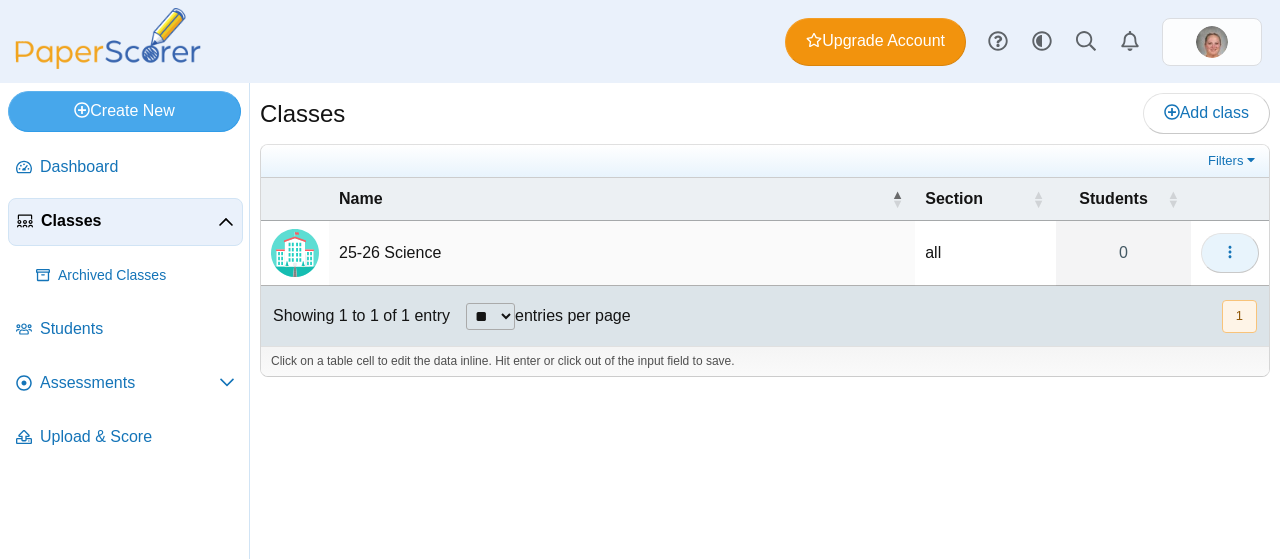 click at bounding box center [1230, 253] 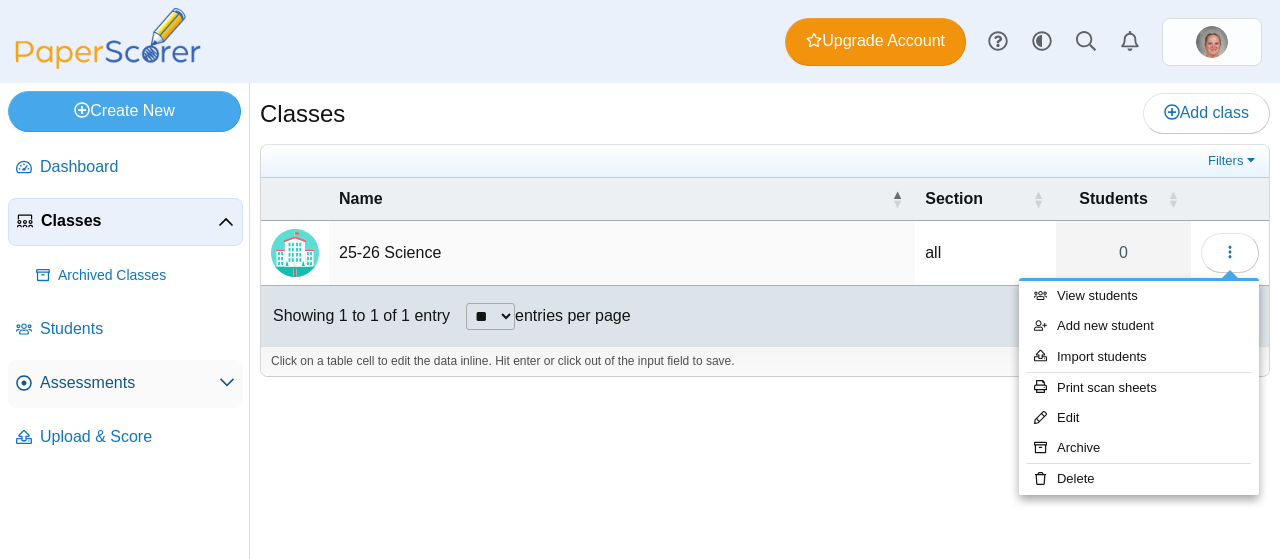 click on "Assessments" at bounding box center [129, 383] 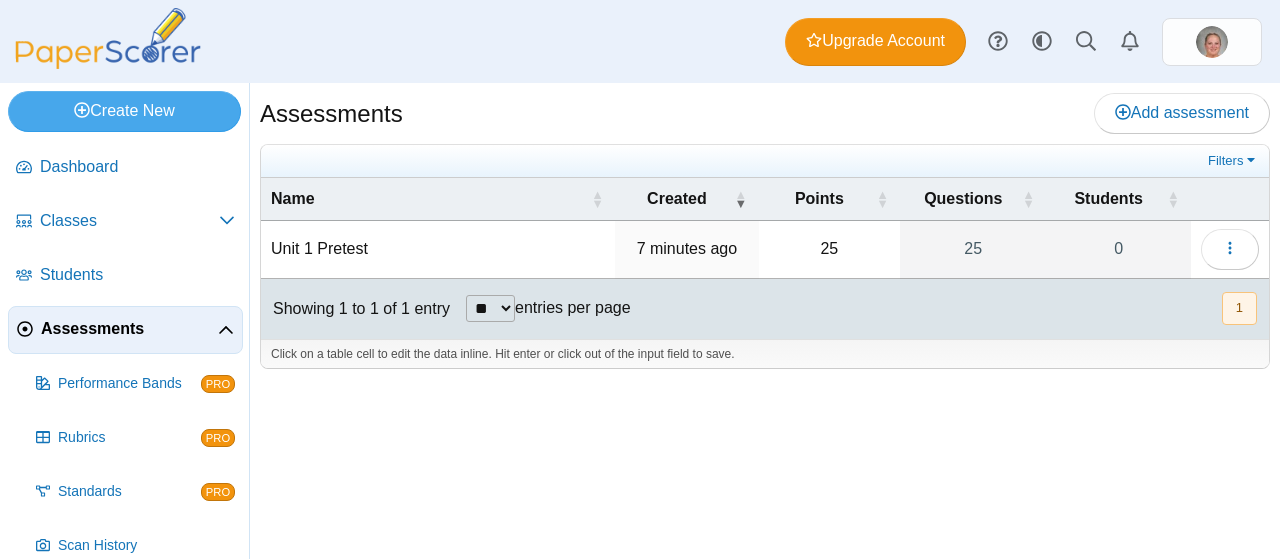 scroll, scrollTop: 0, scrollLeft: 0, axis: both 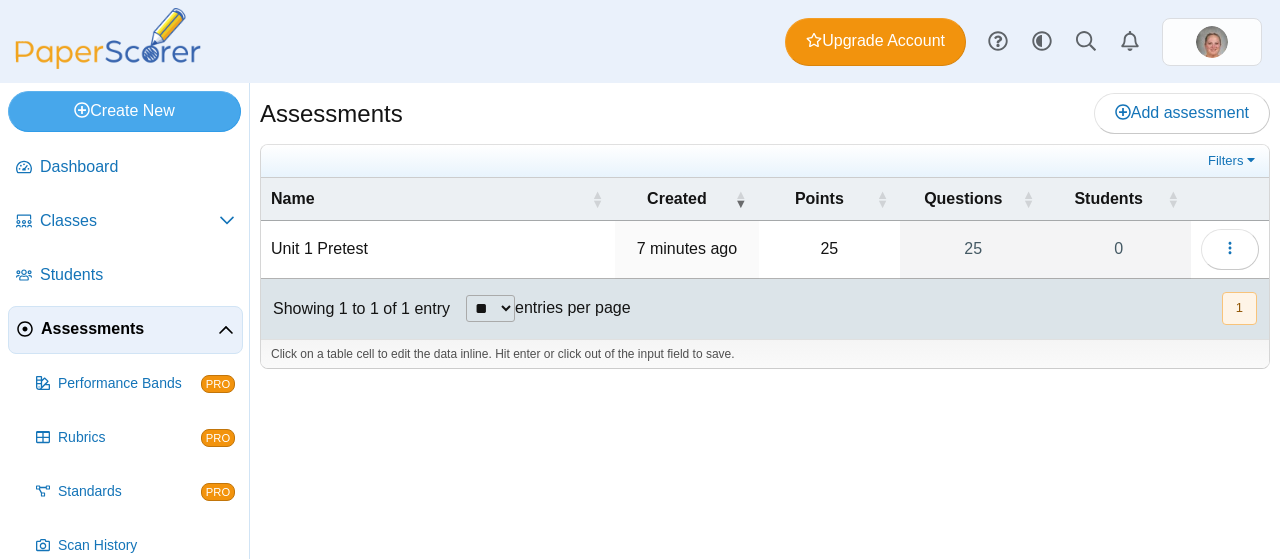 click on "Unit 1 Pretest" at bounding box center (438, 249) 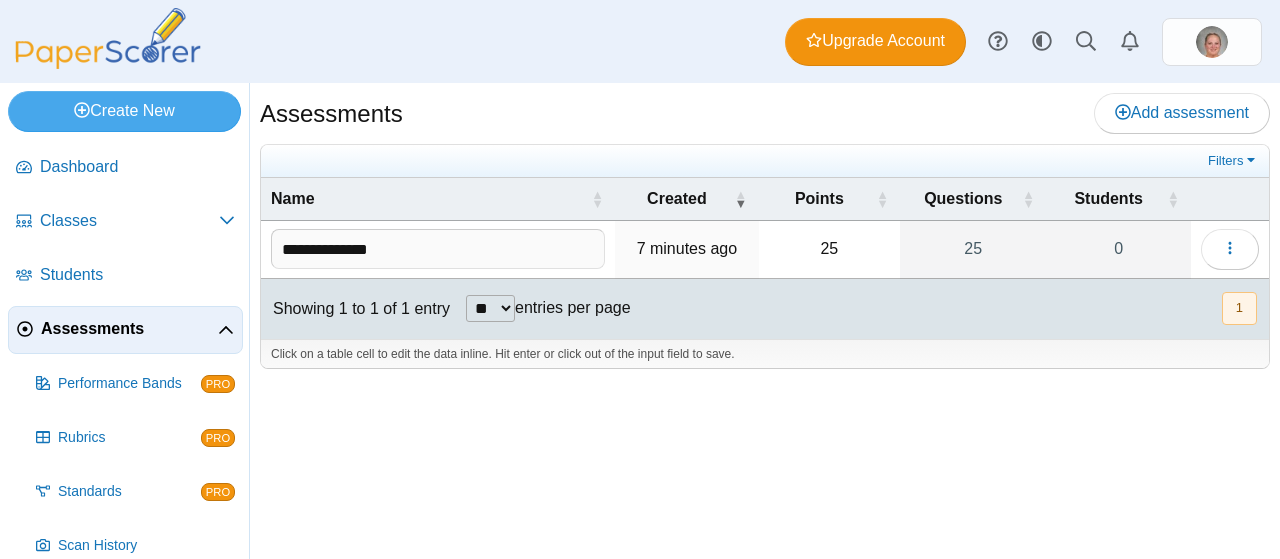click on "**********" at bounding box center (438, 249) 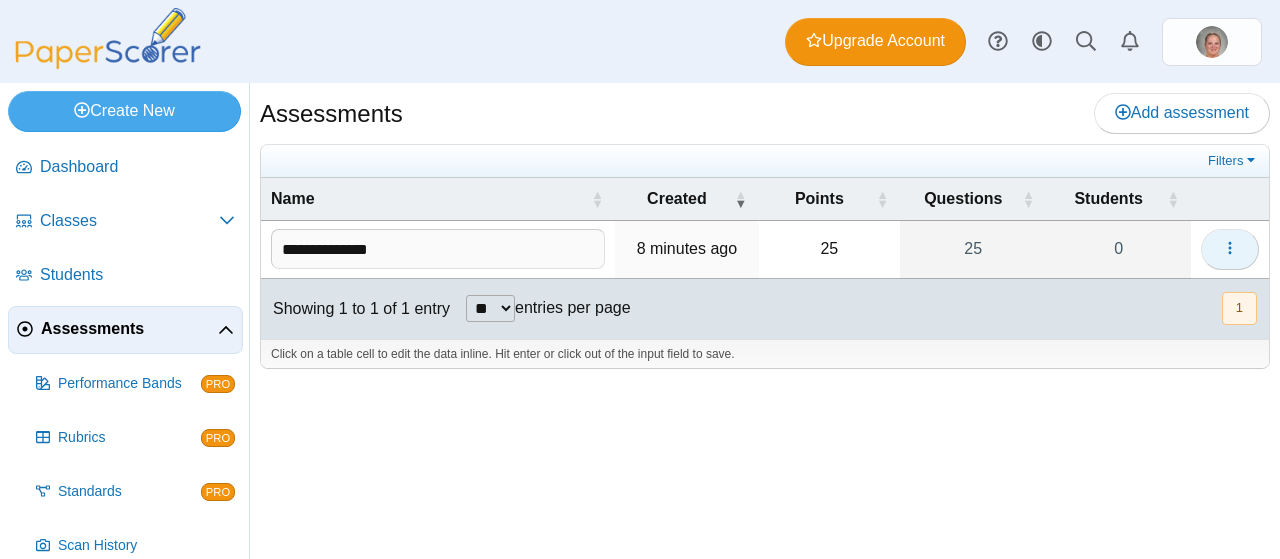 click 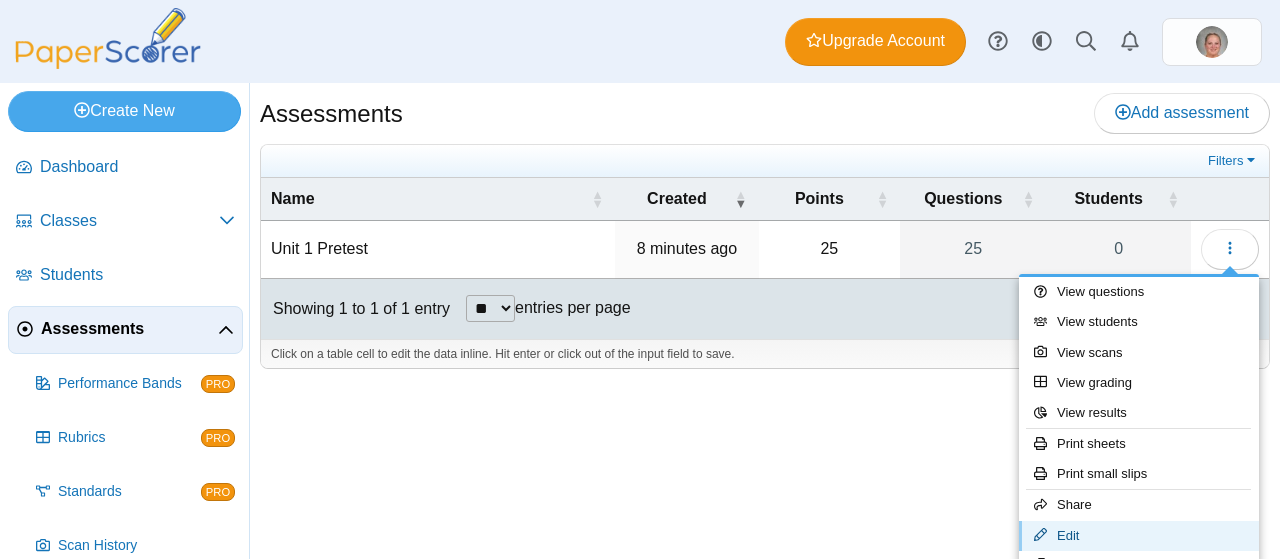 click on "Edit" at bounding box center (1139, 536) 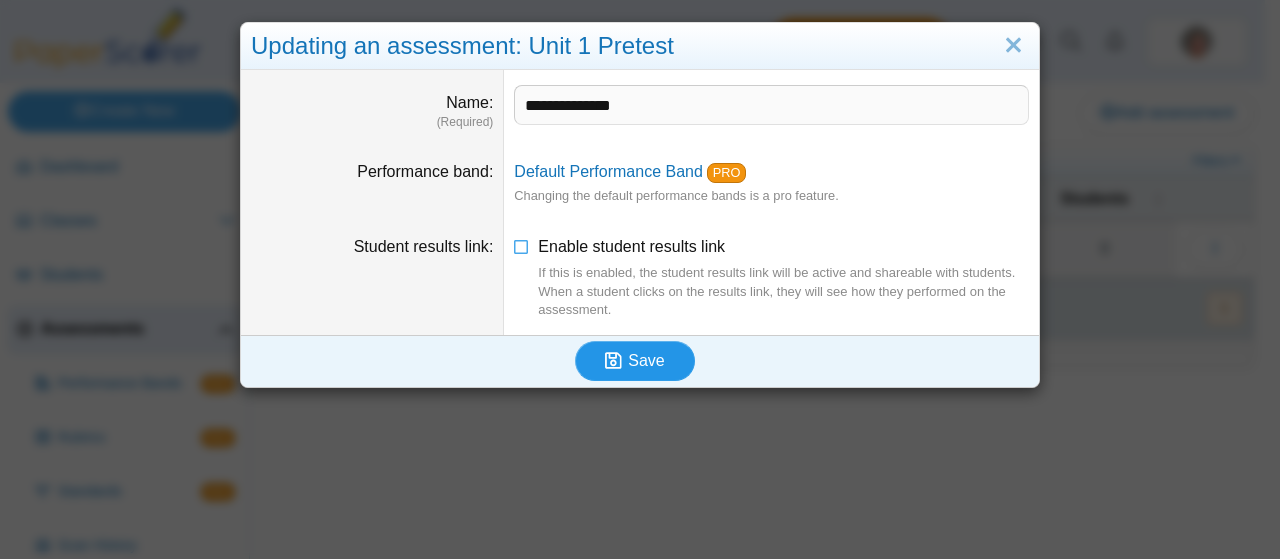 click on "Save" at bounding box center [635, 361] 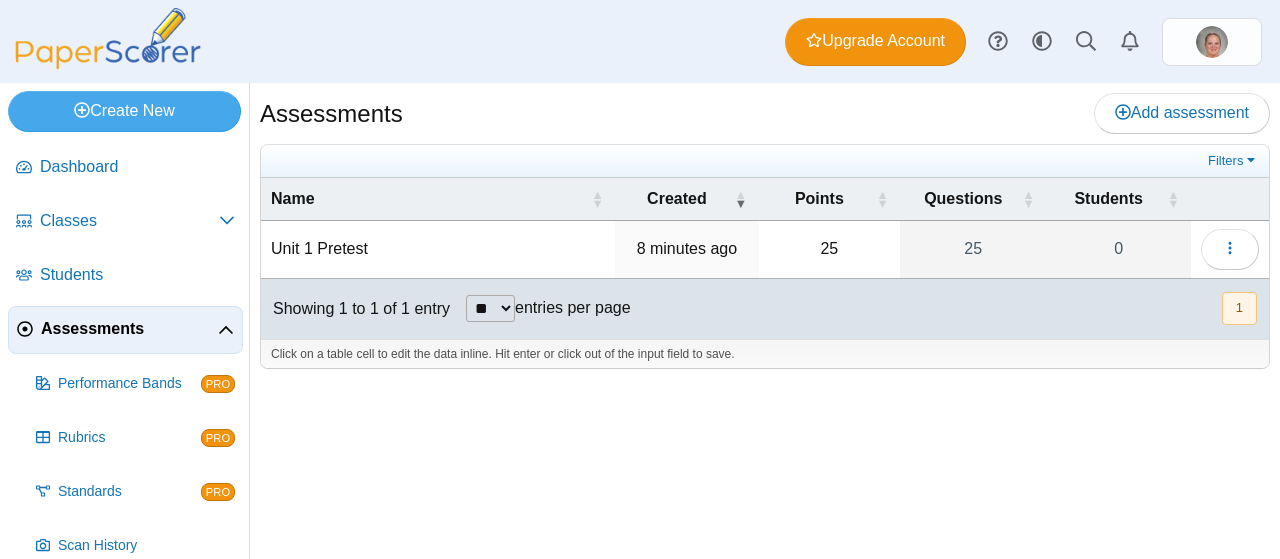 scroll, scrollTop: 0, scrollLeft: 0, axis: both 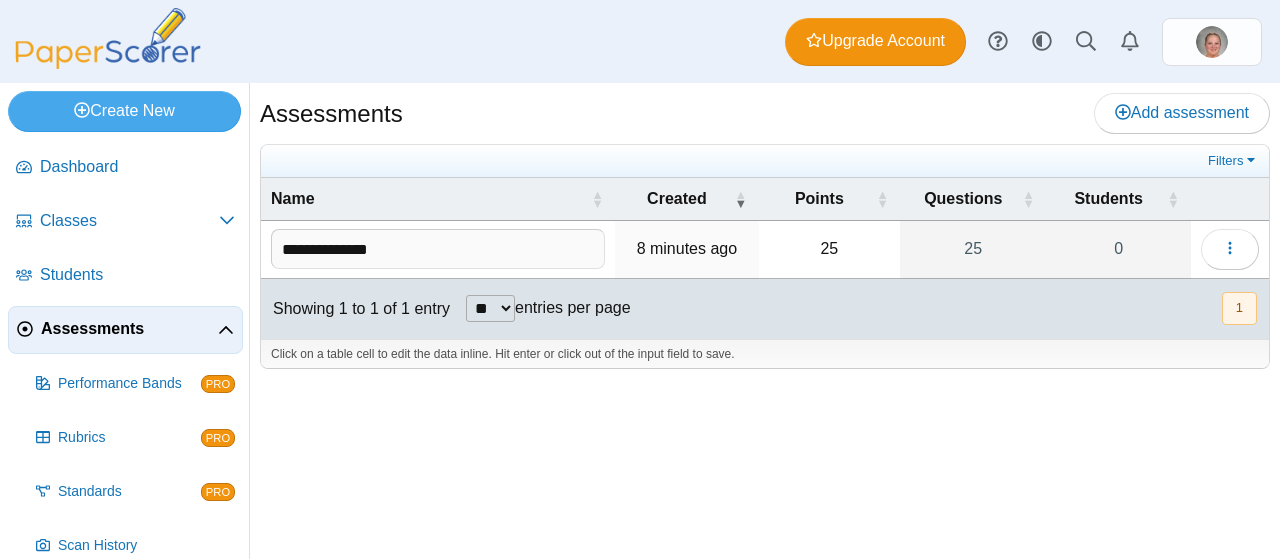 click on "**********" at bounding box center (438, 249) 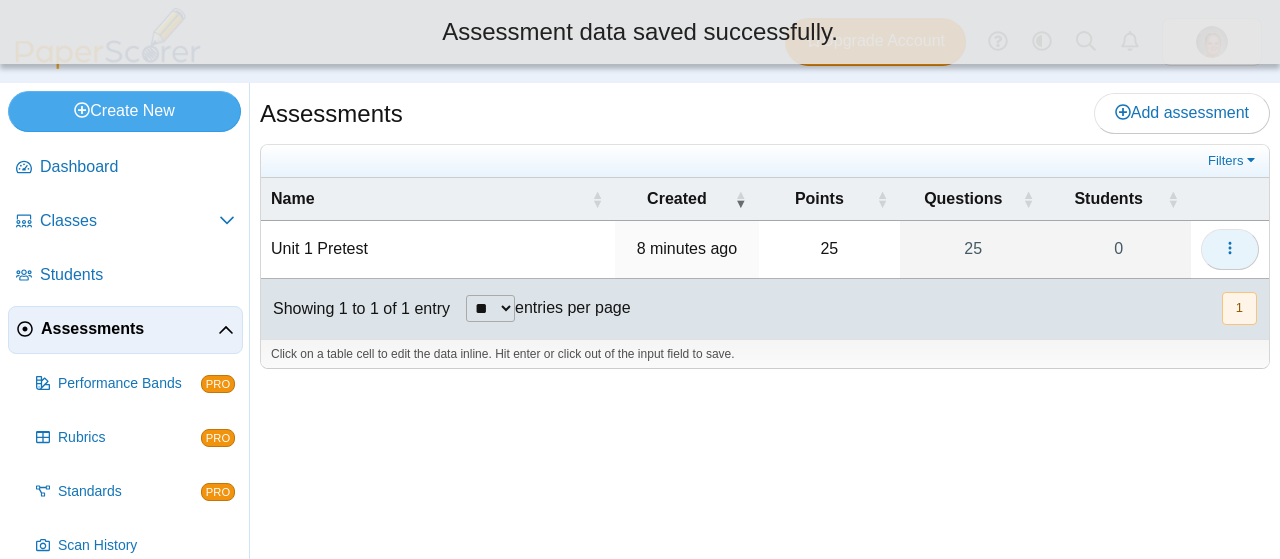 click at bounding box center (1230, 249) 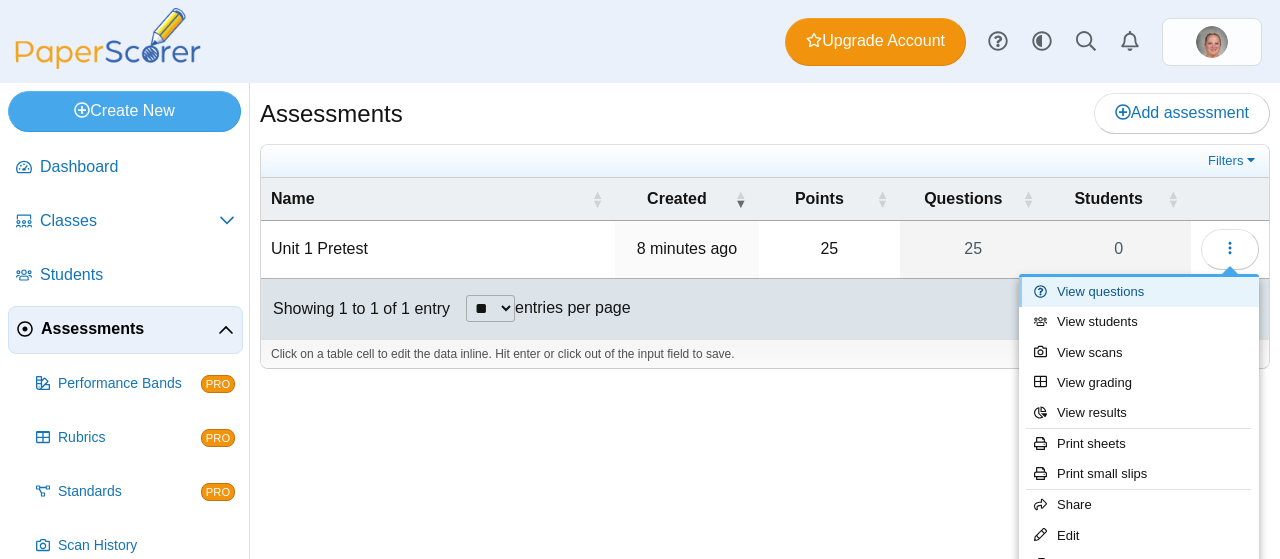click on "View questions" at bounding box center (1139, 292) 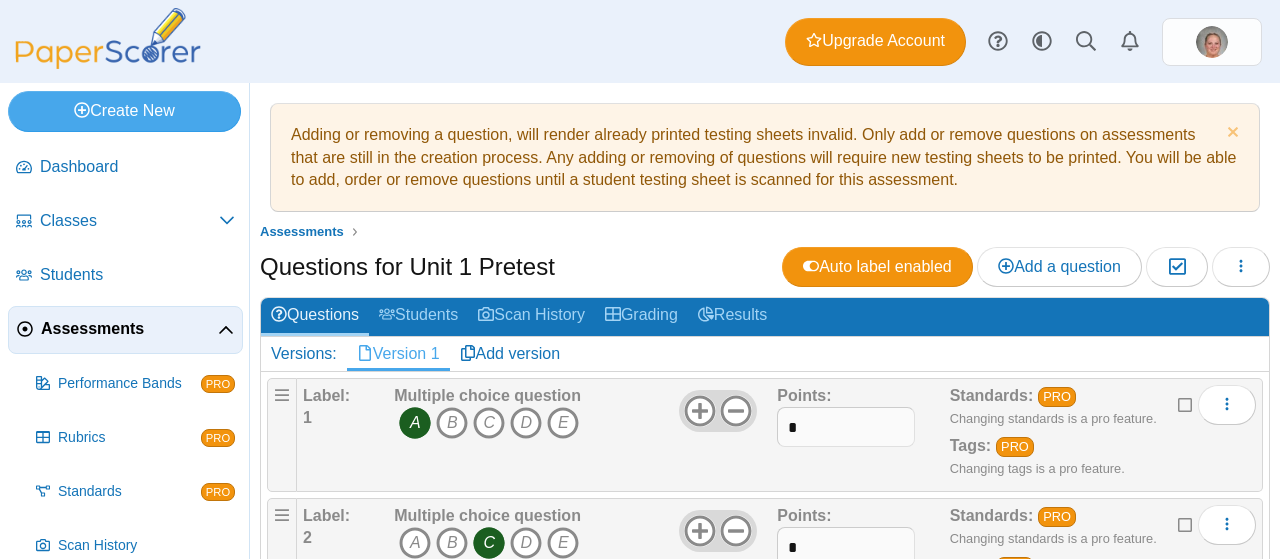 scroll, scrollTop: 0, scrollLeft: 0, axis: both 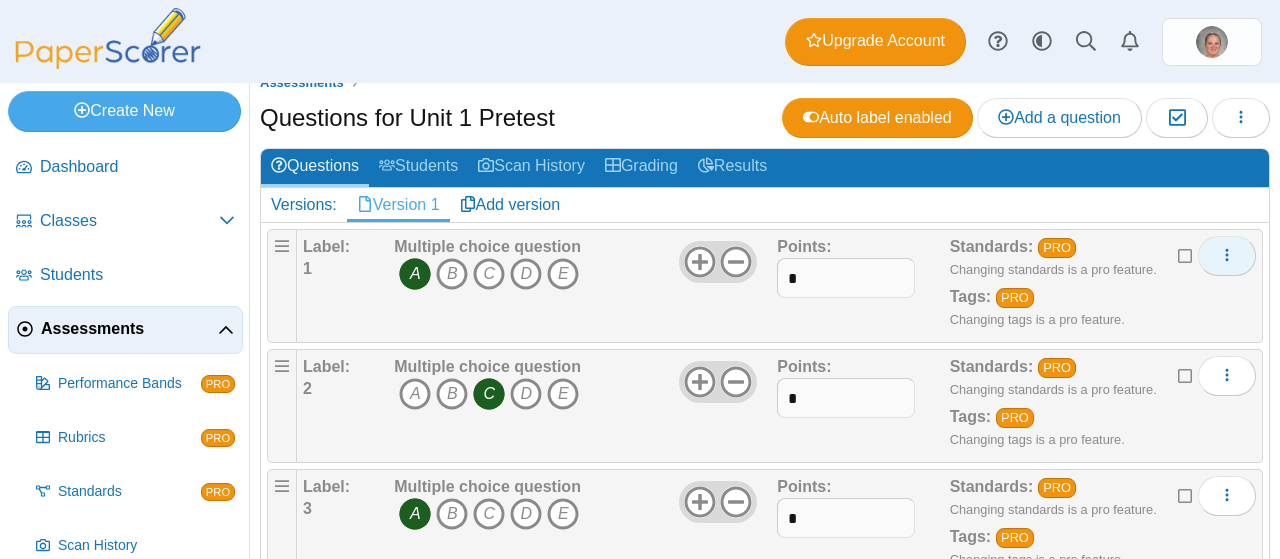 click 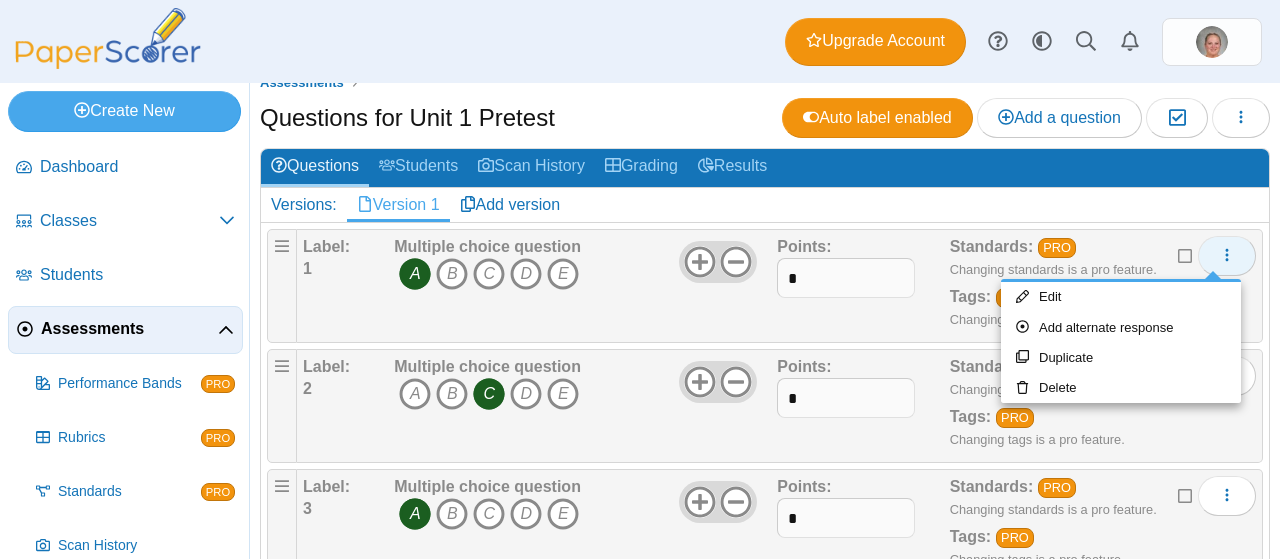 click 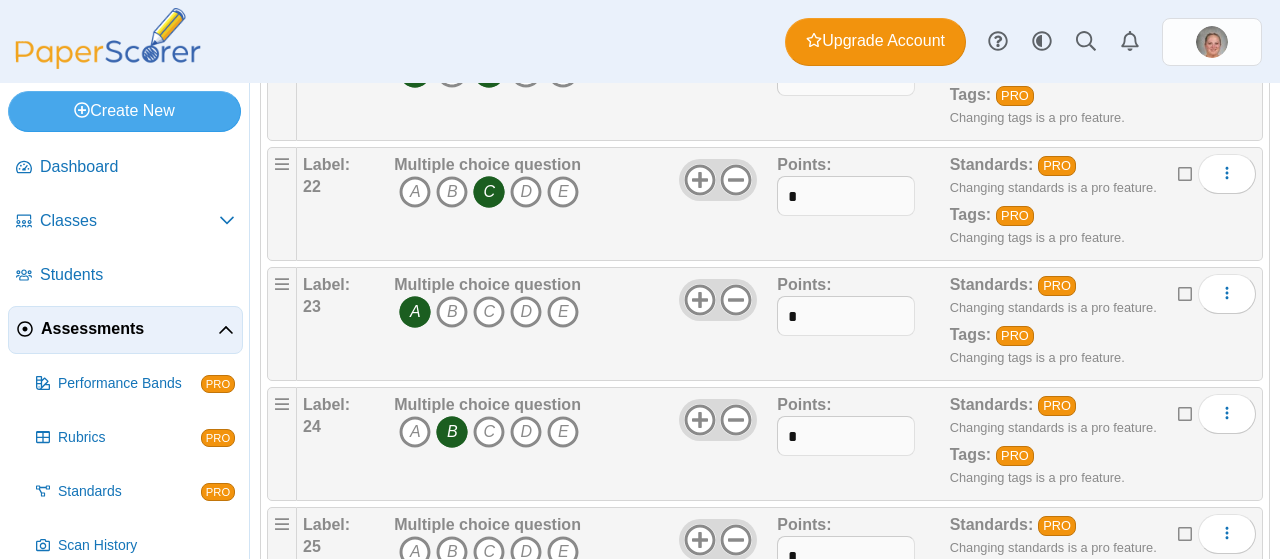 scroll, scrollTop: 2838, scrollLeft: 0, axis: vertical 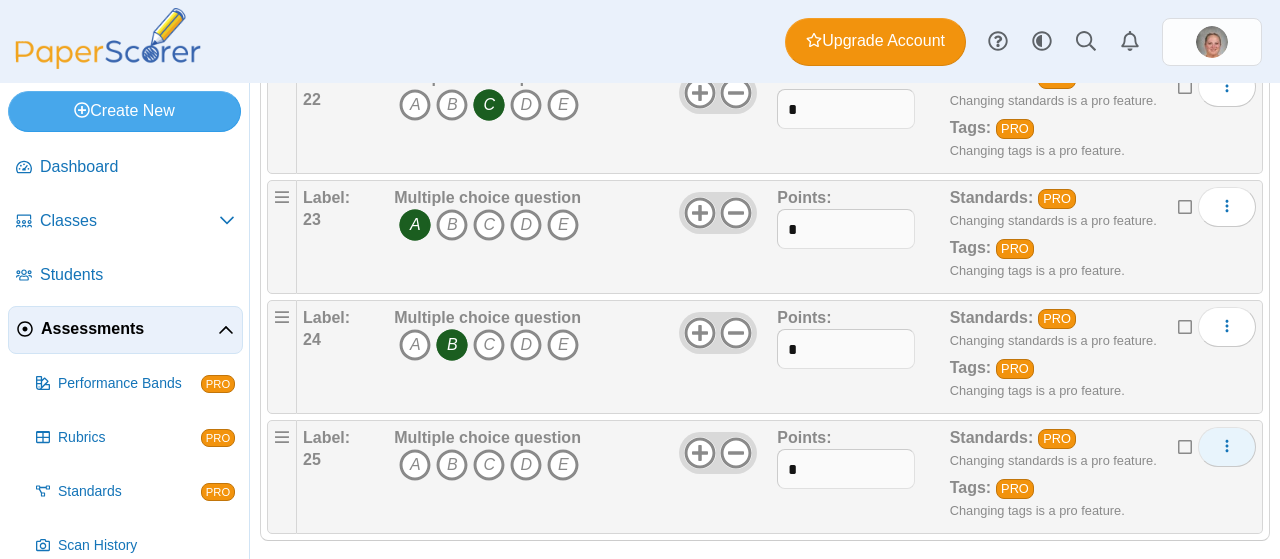 click at bounding box center [1227, 447] 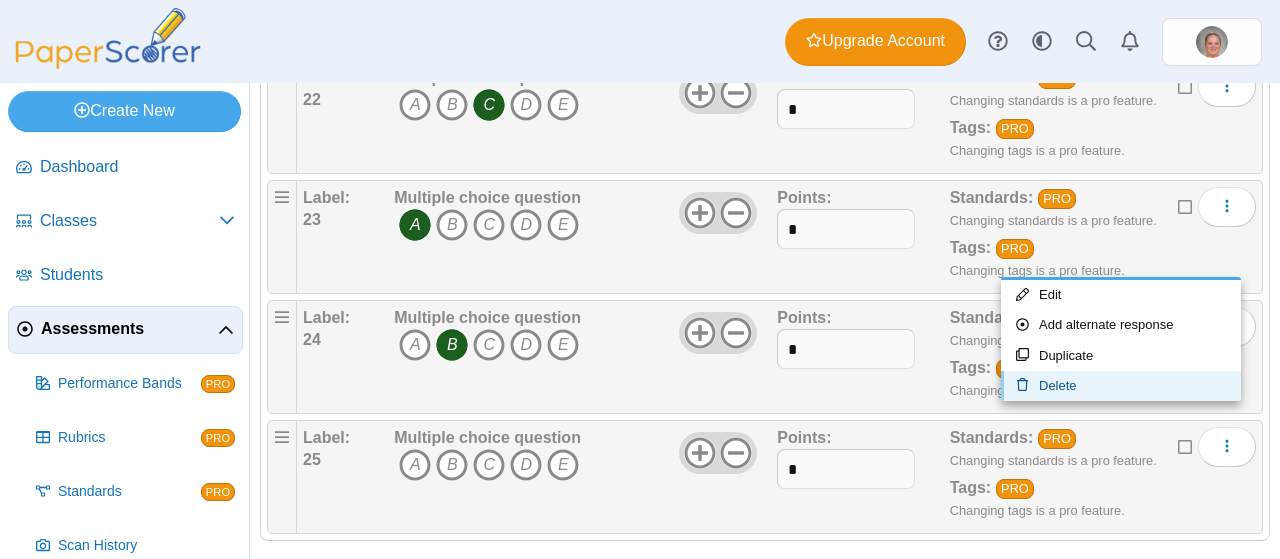 click on "Delete" at bounding box center (1121, 386) 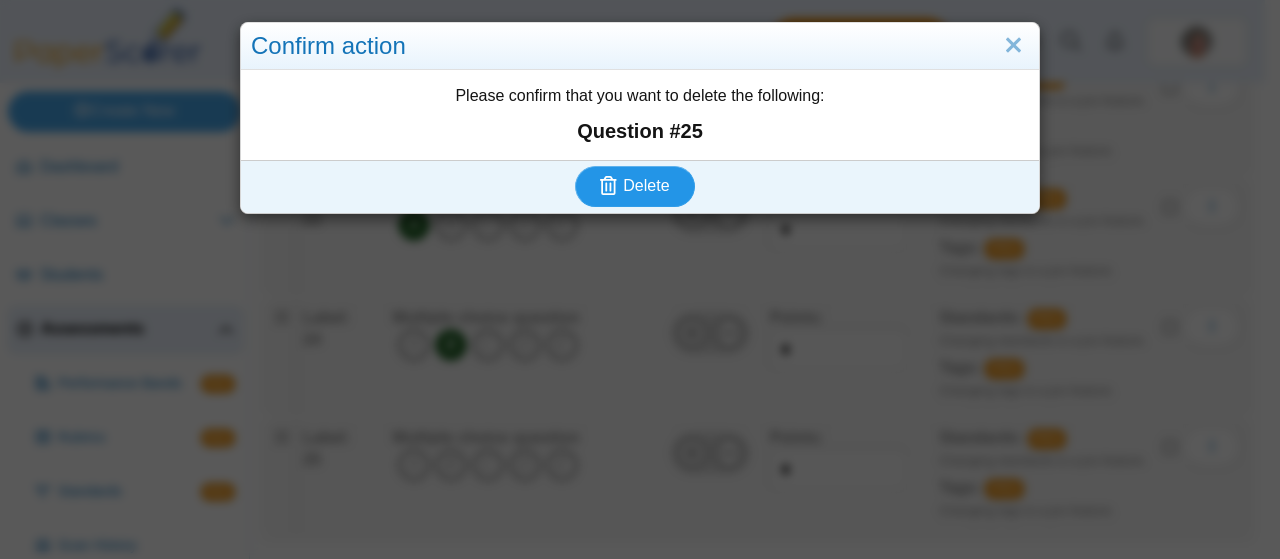 click on "Delete" at bounding box center (646, 185) 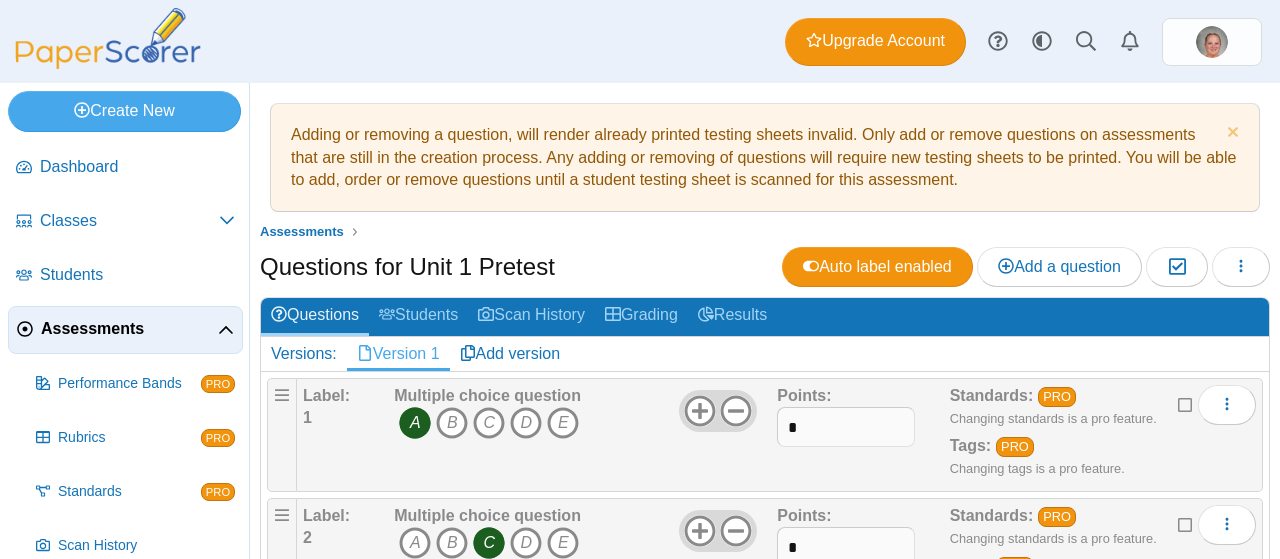scroll, scrollTop: 0, scrollLeft: 0, axis: both 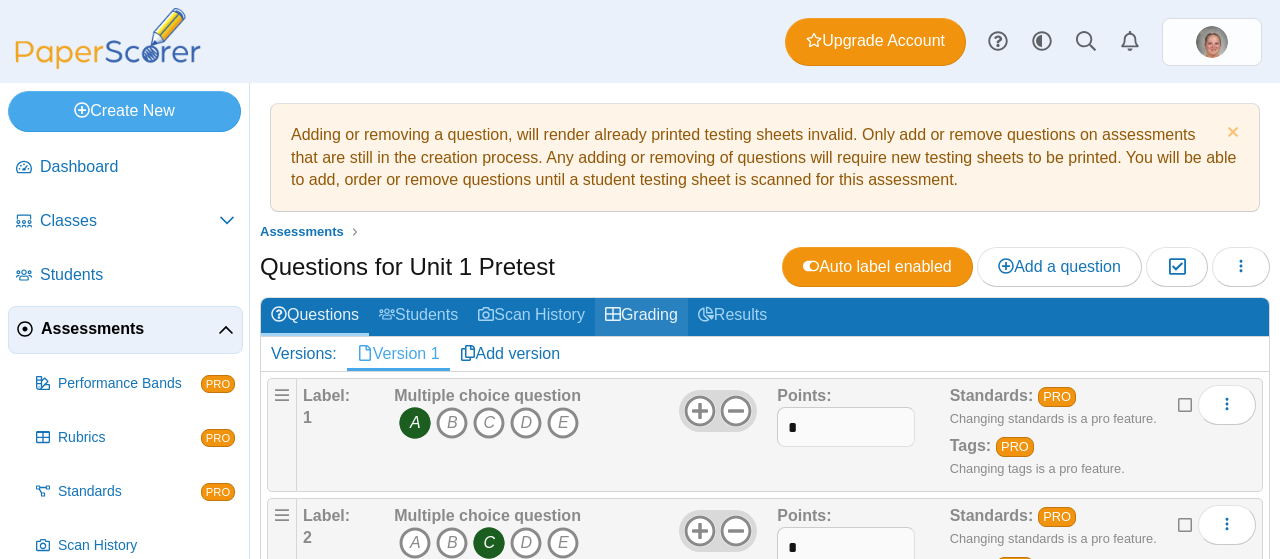 click on "Grading" at bounding box center [641, 316] 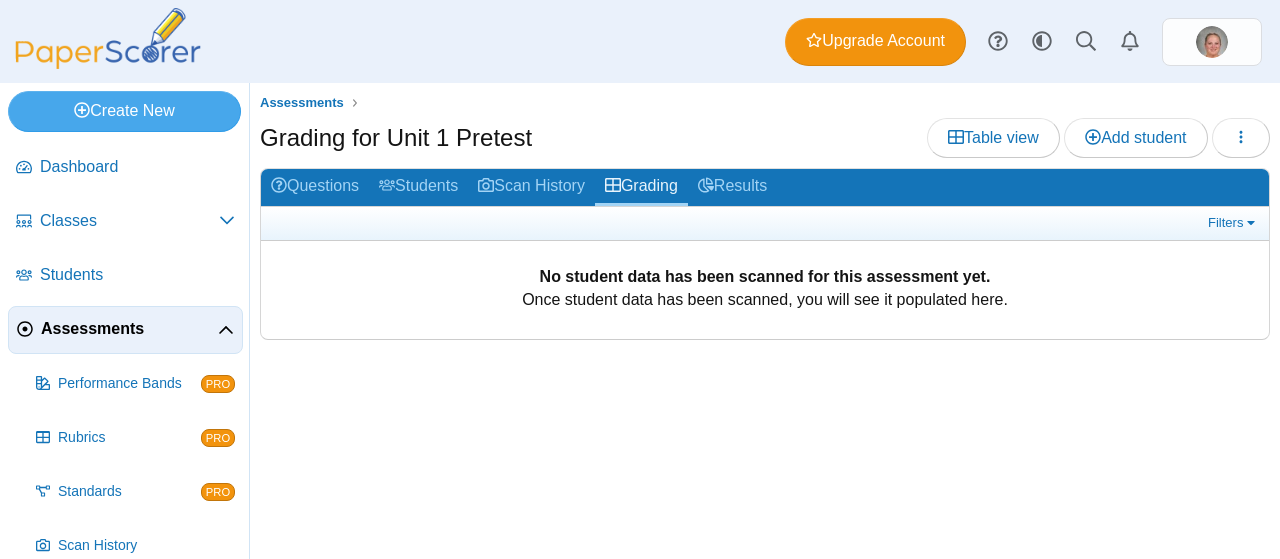 scroll, scrollTop: 0, scrollLeft: 0, axis: both 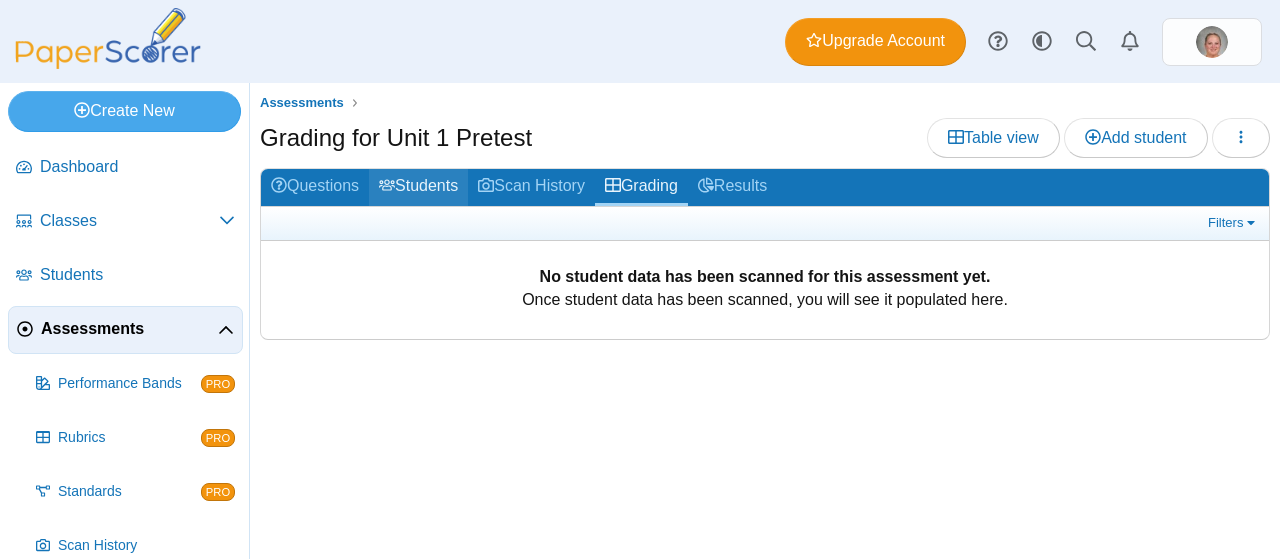 click on "Students" at bounding box center (418, 187) 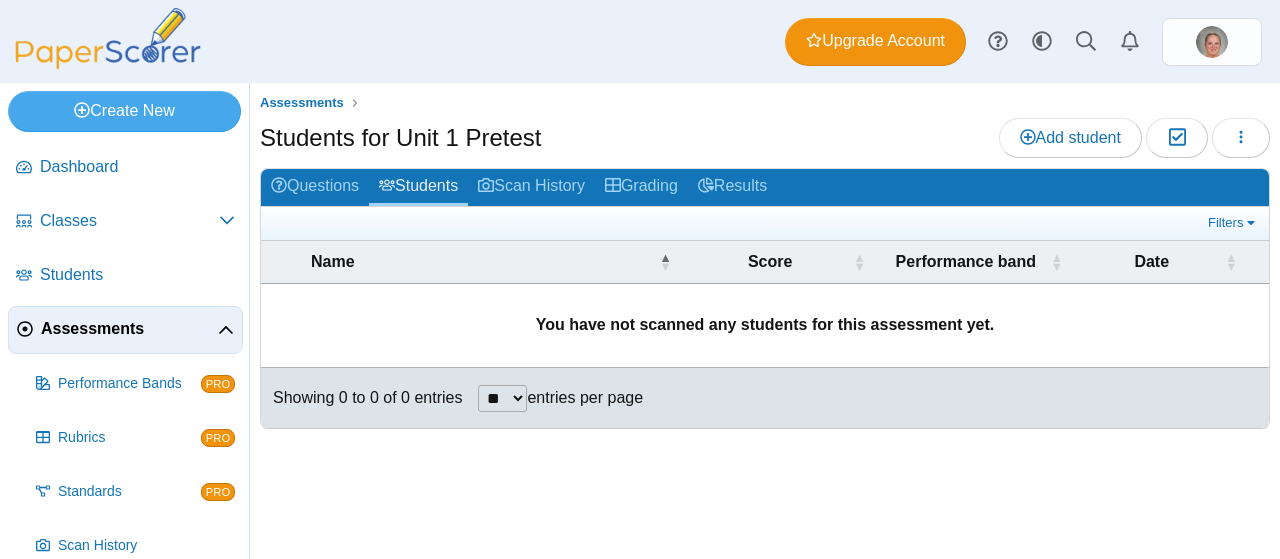 scroll, scrollTop: 0, scrollLeft: 0, axis: both 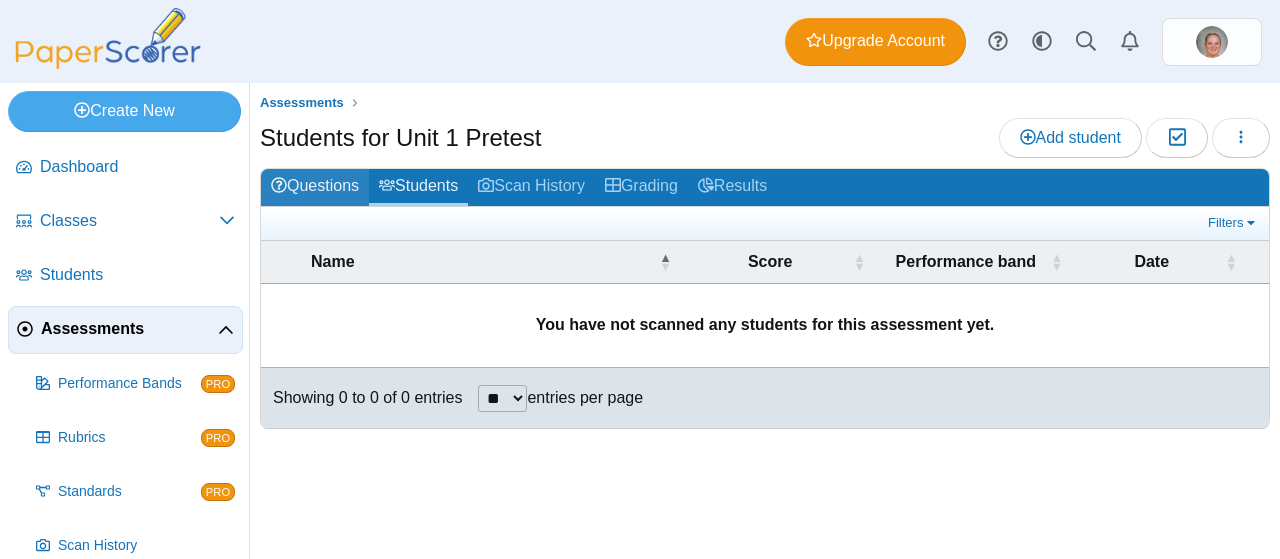click on "Questions" at bounding box center (315, 187) 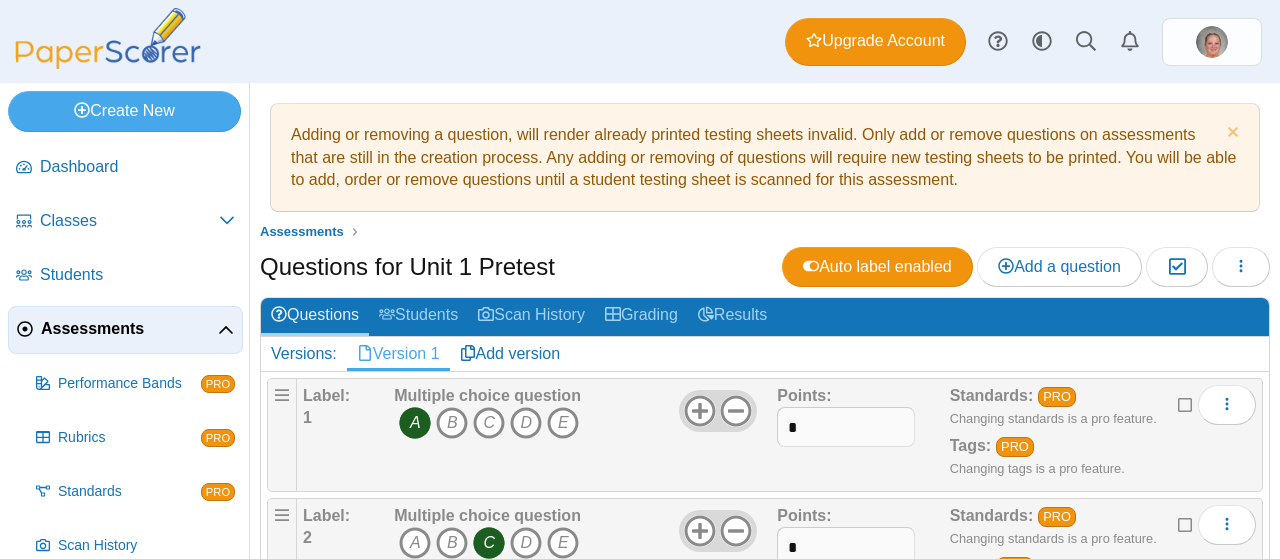 scroll, scrollTop: 0, scrollLeft: 0, axis: both 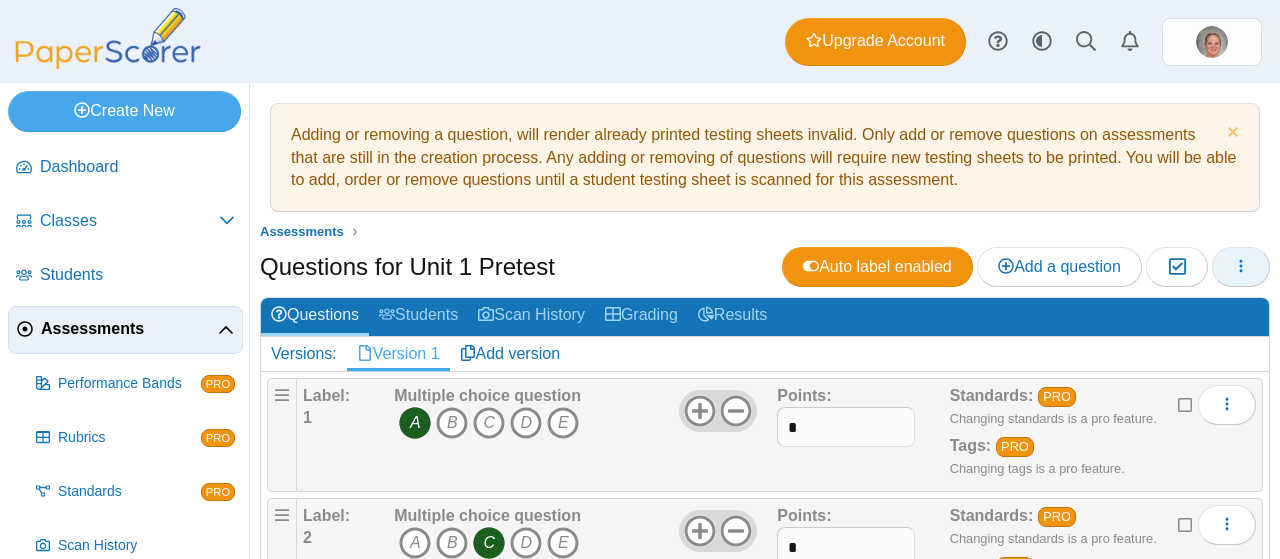 click 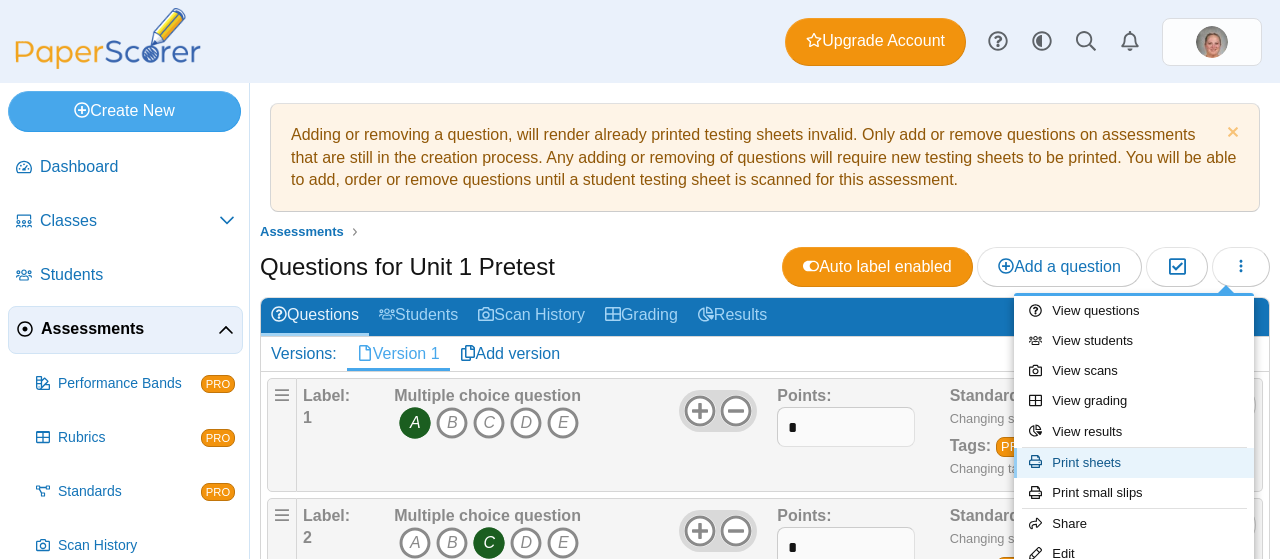 click on "Print sheets" at bounding box center [1134, 463] 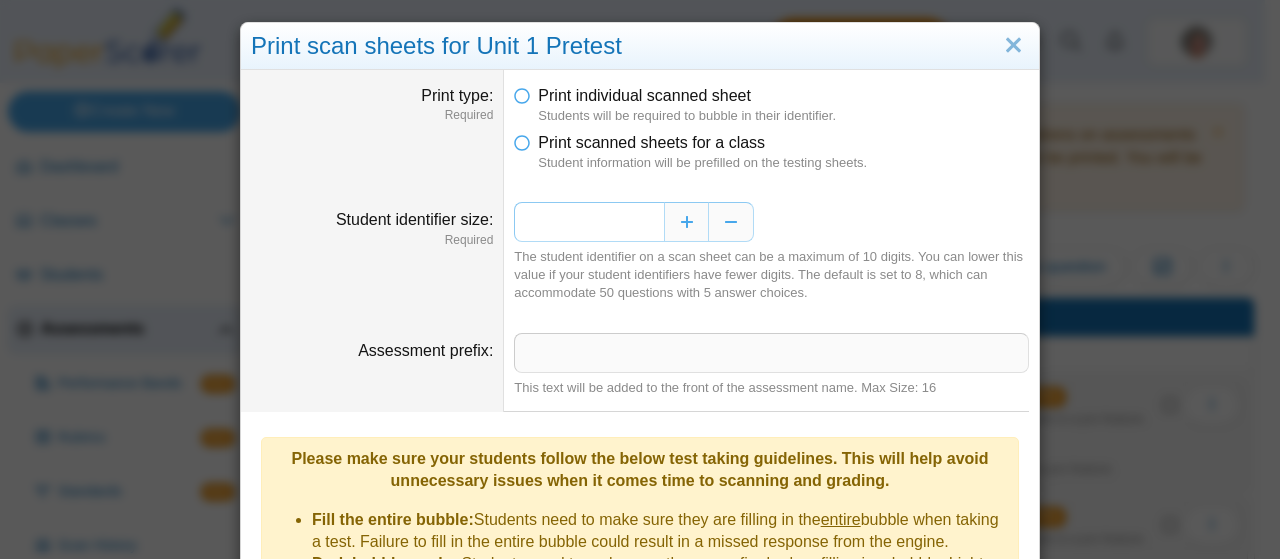 click on "*" at bounding box center [589, 222] 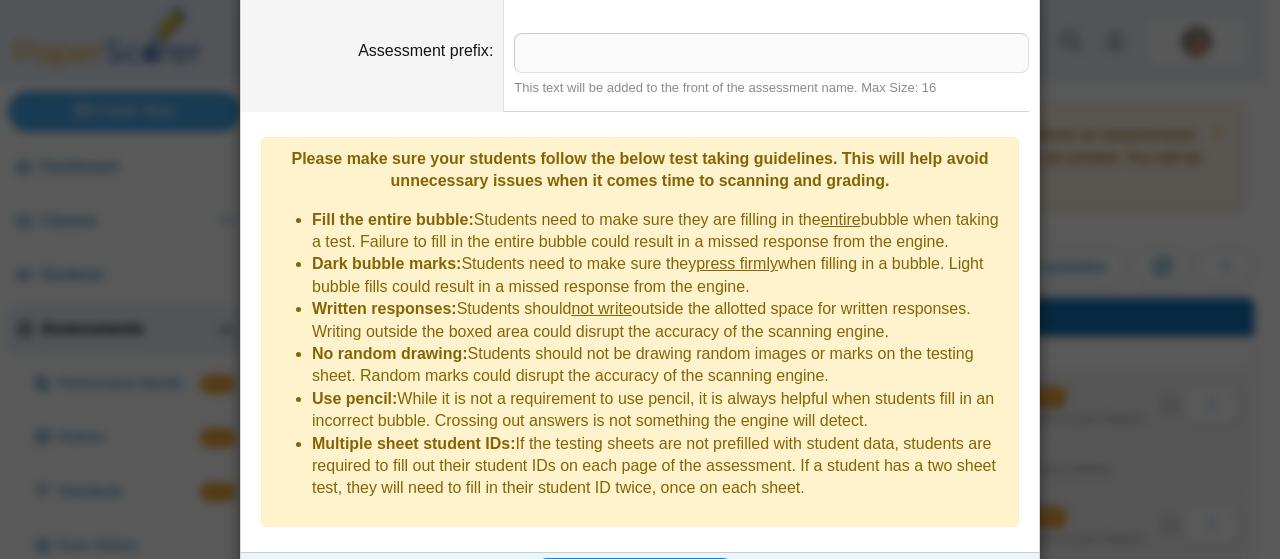 scroll, scrollTop: 321, scrollLeft: 0, axis: vertical 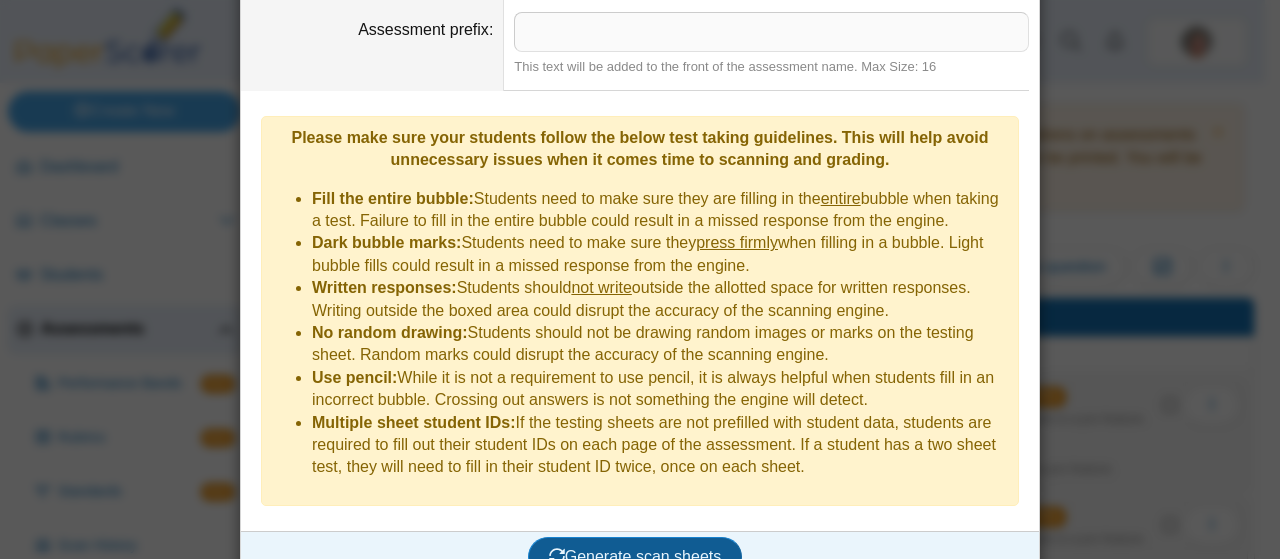 type on "*" 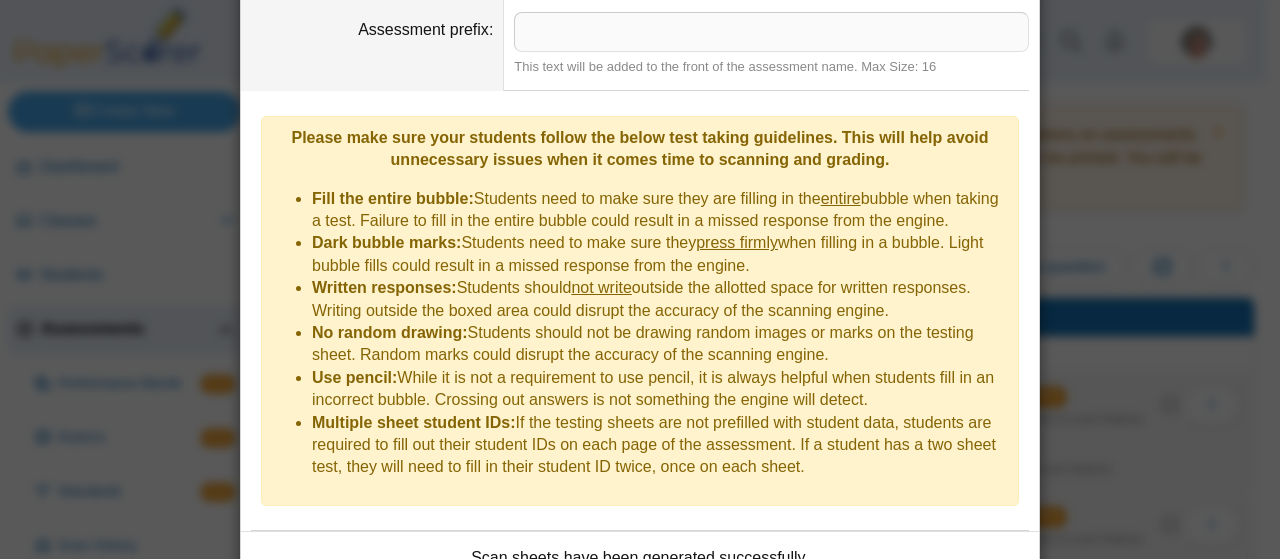 scroll, scrollTop: 480, scrollLeft: 0, axis: vertical 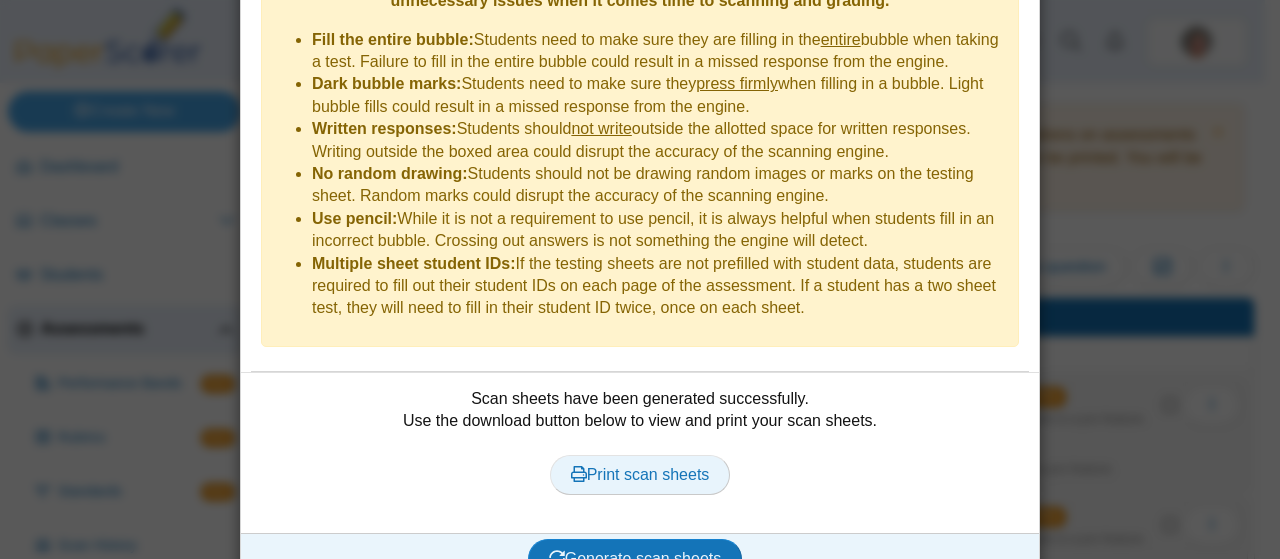 click on "Print scan sheets" at bounding box center [640, 474] 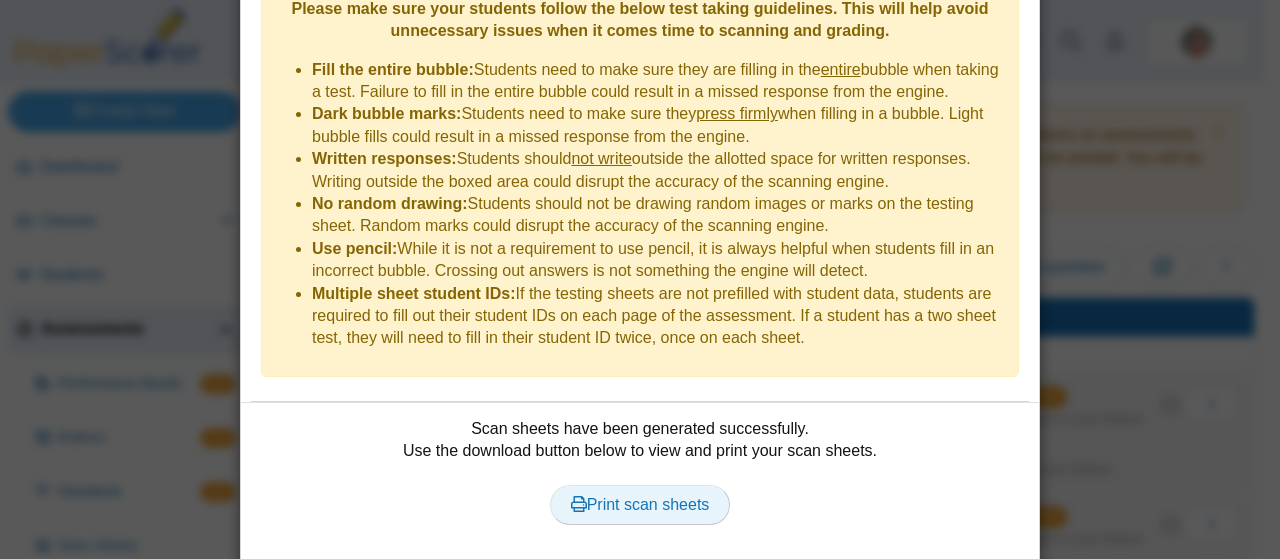 scroll, scrollTop: 480, scrollLeft: 0, axis: vertical 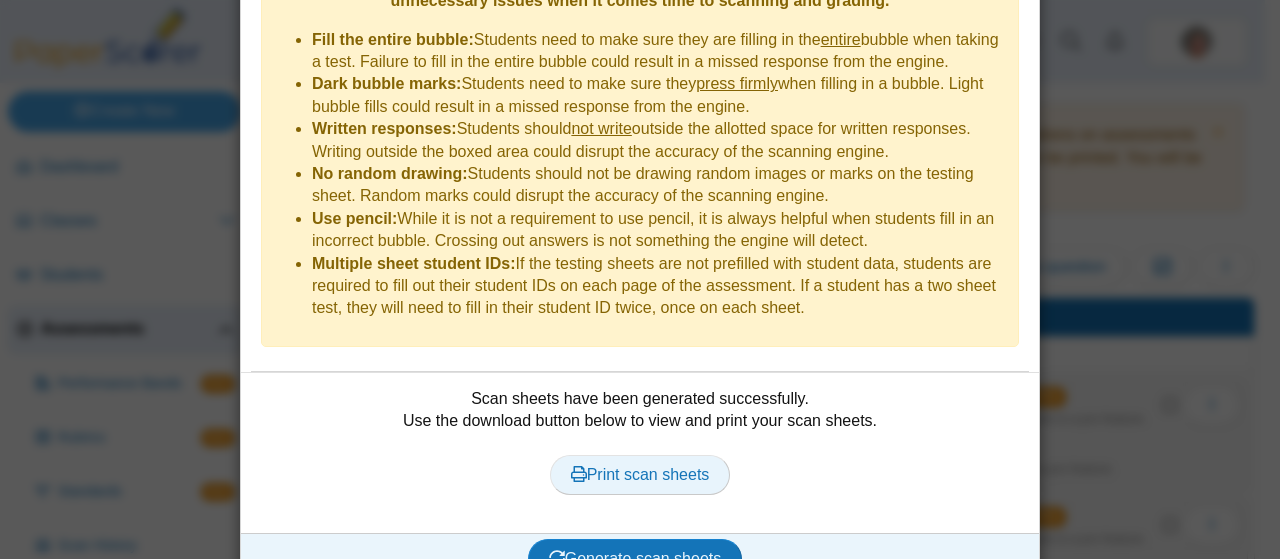 click on "Print scan sheets" at bounding box center [640, 474] 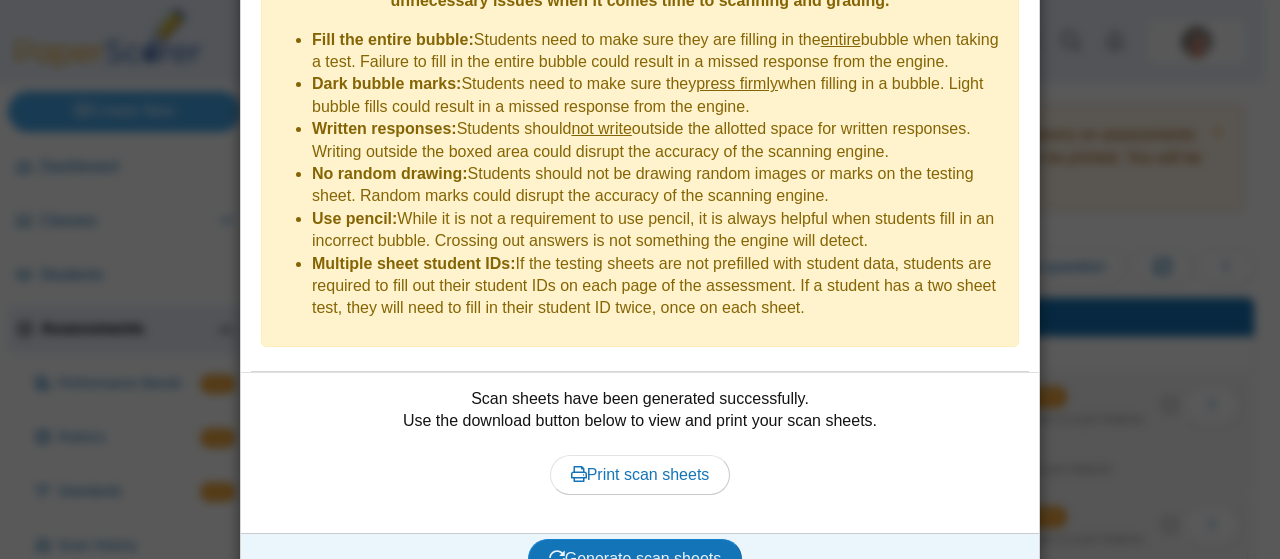 click on "**********" at bounding box center (640, 279) 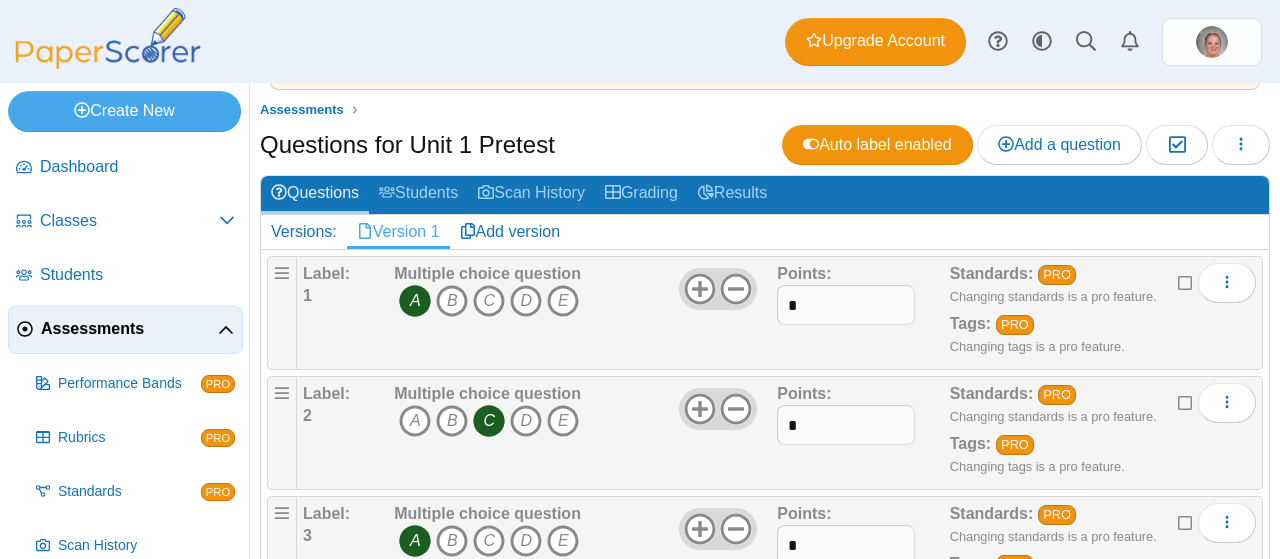 scroll, scrollTop: 124, scrollLeft: 0, axis: vertical 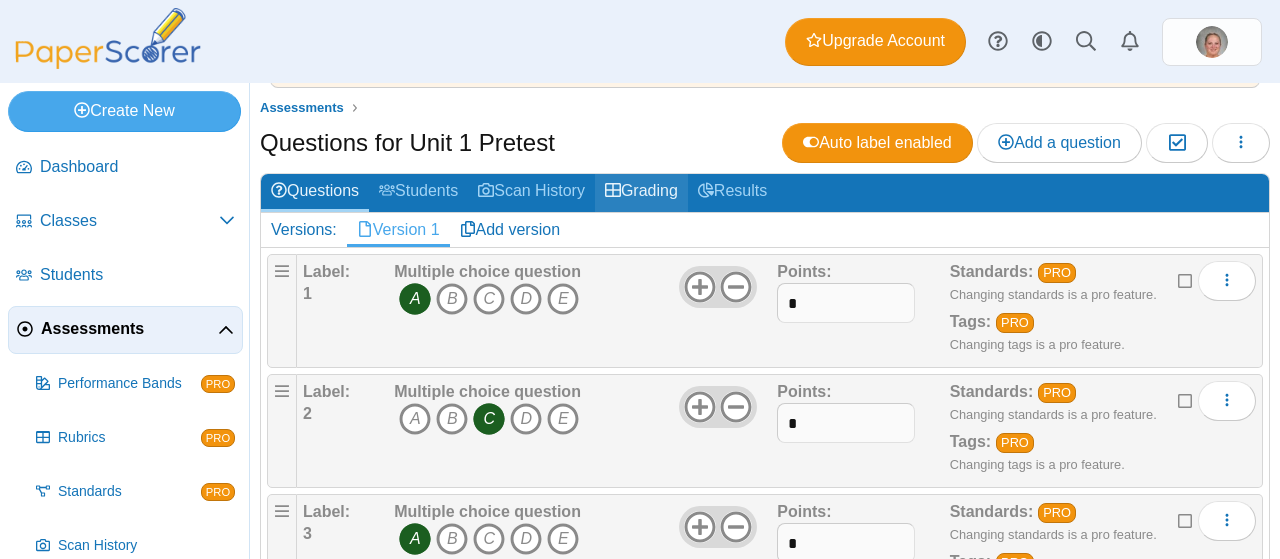click 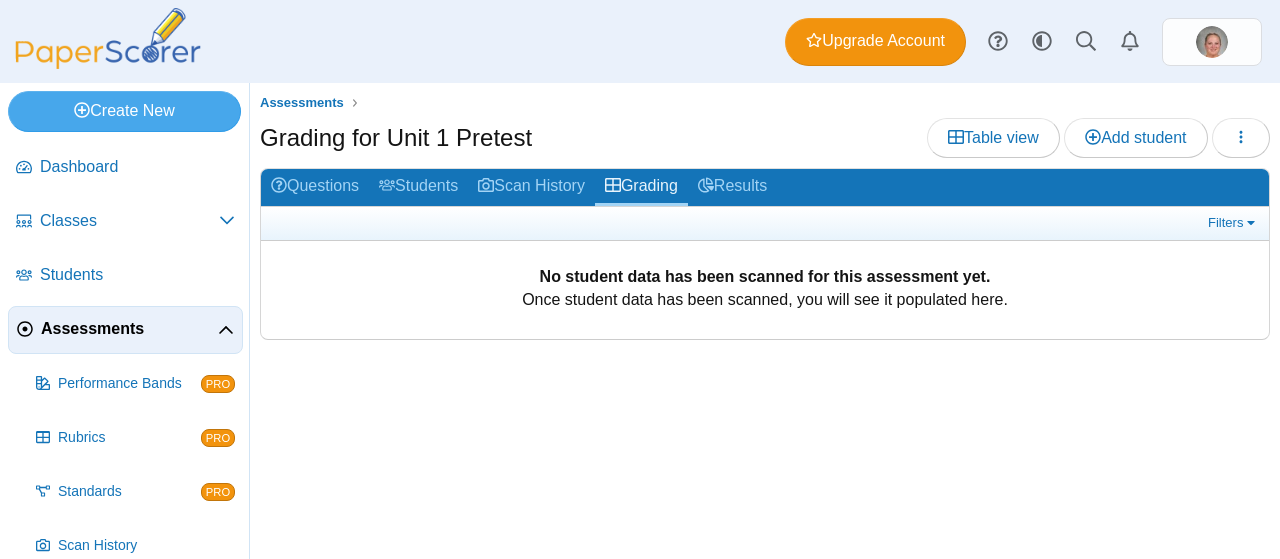 scroll, scrollTop: 0, scrollLeft: 0, axis: both 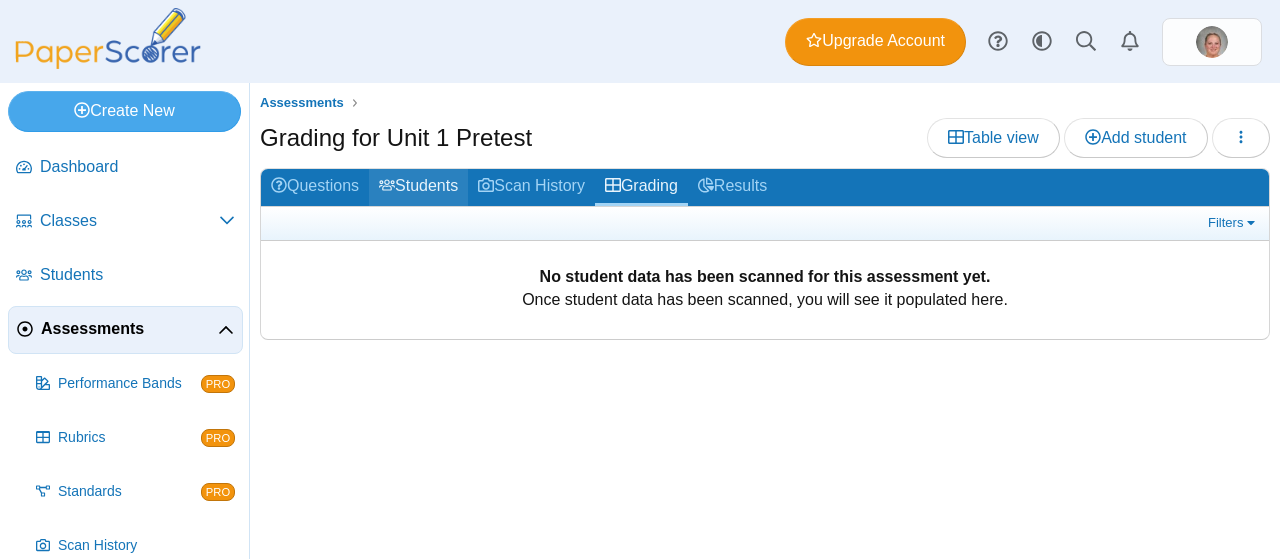 click on "Students" at bounding box center [418, 187] 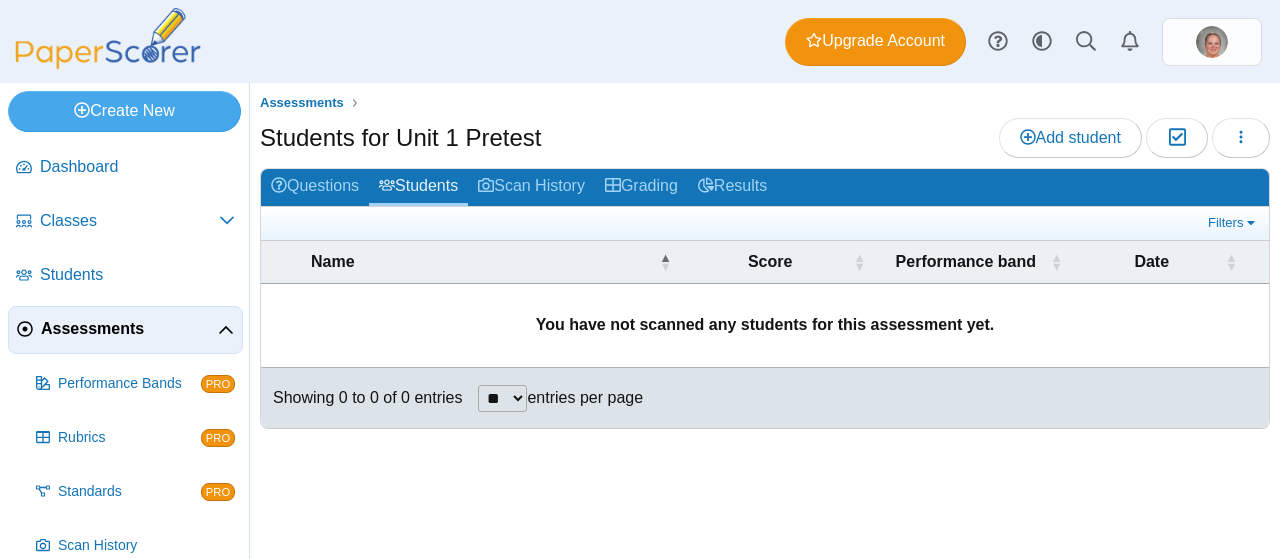 scroll, scrollTop: 0, scrollLeft: 0, axis: both 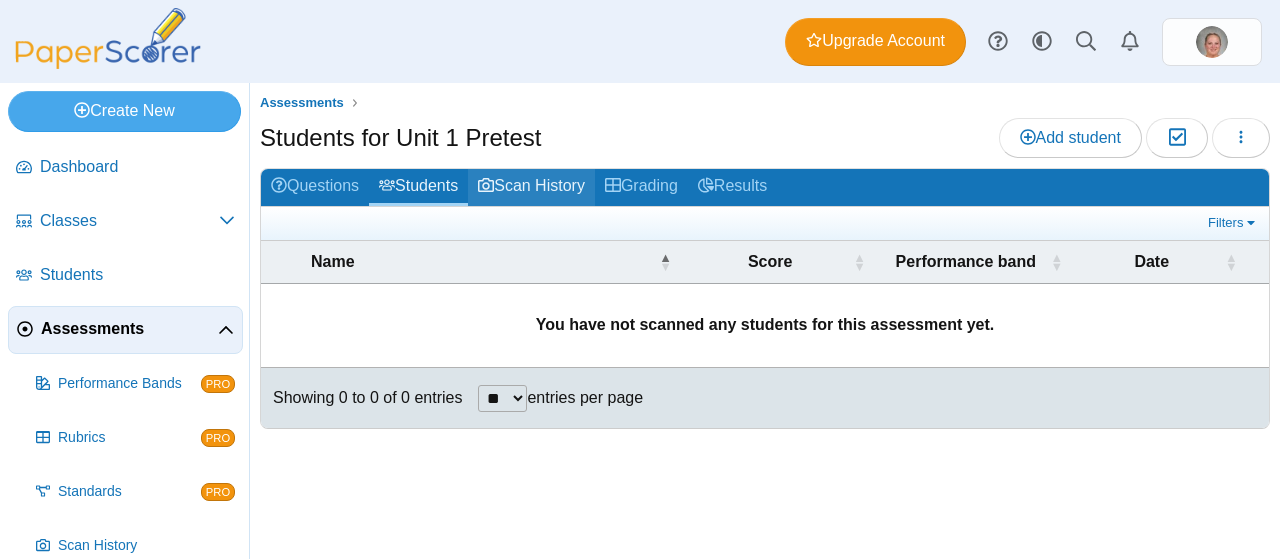 click 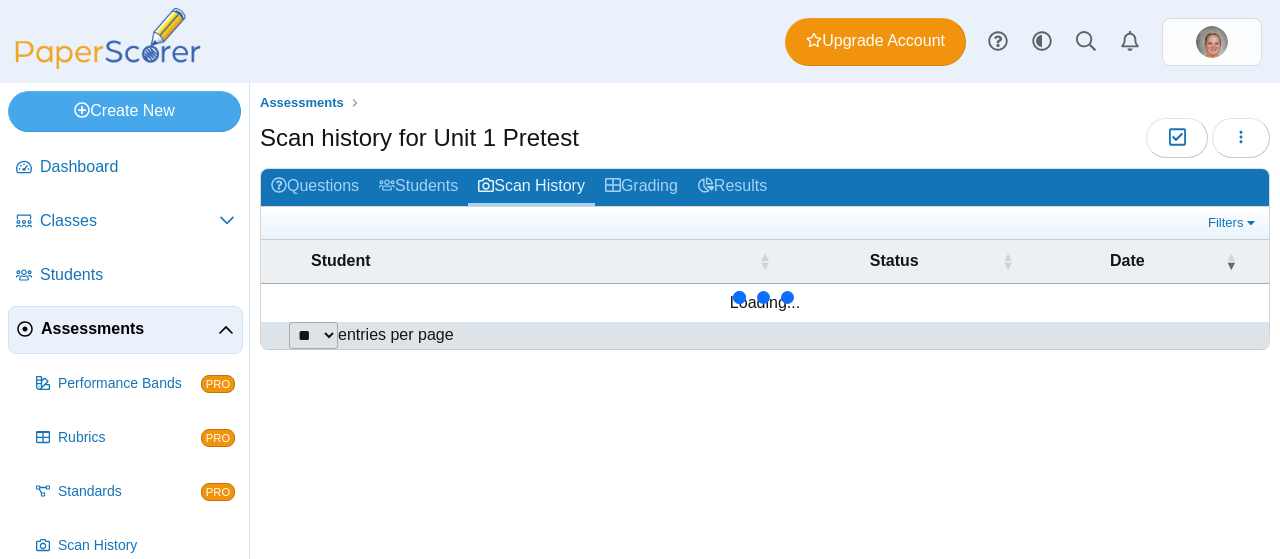 scroll, scrollTop: 0, scrollLeft: 0, axis: both 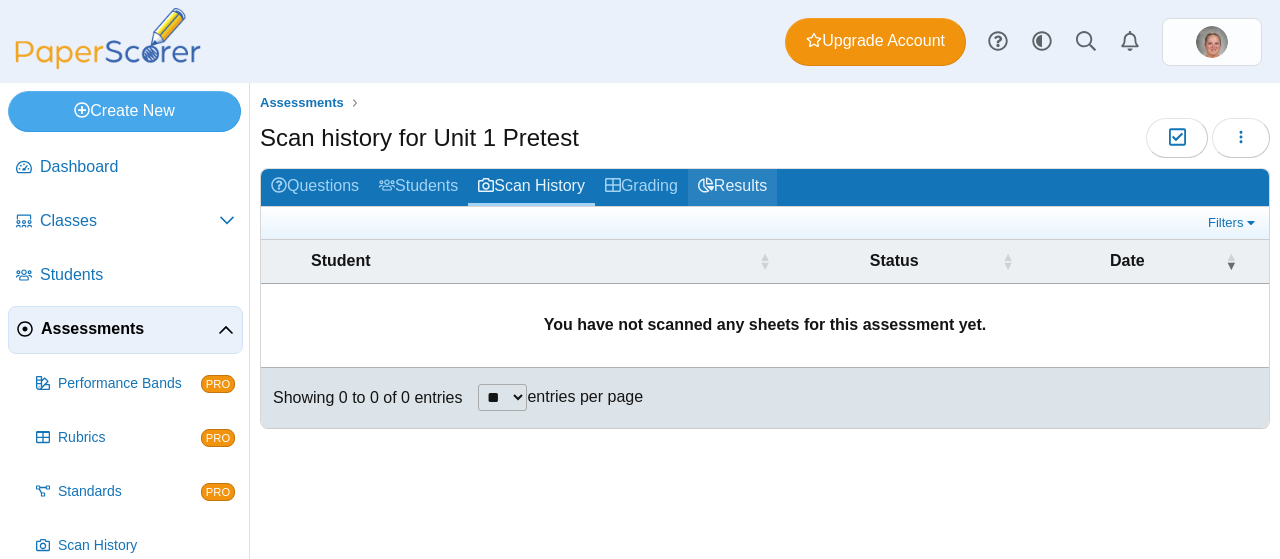 click on "Results" at bounding box center (732, 187) 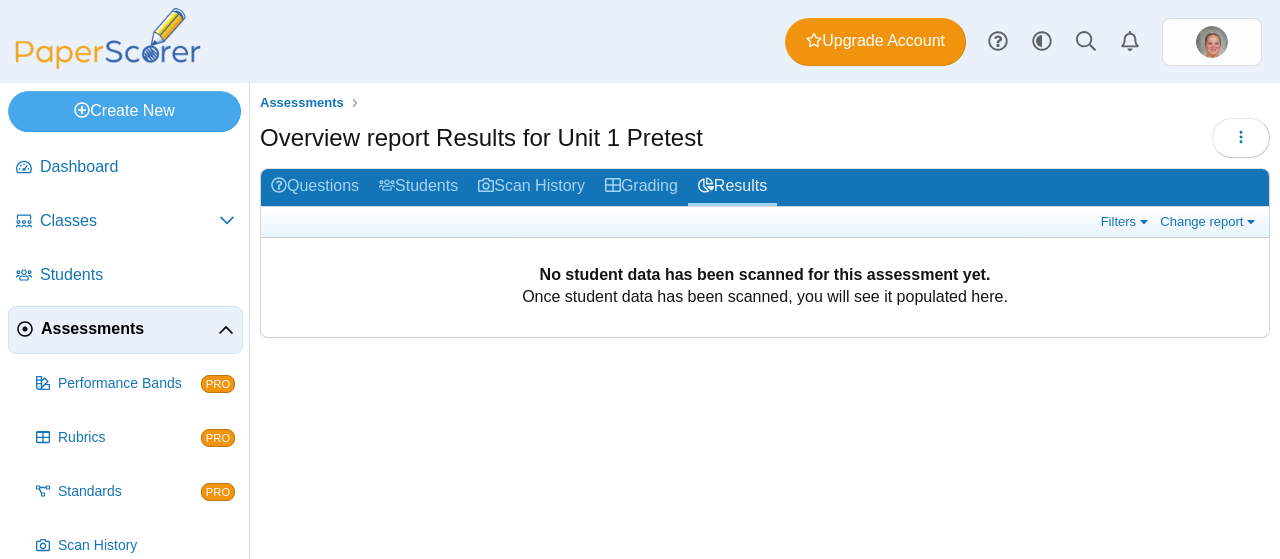 scroll, scrollTop: 0, scrollLeft: 0, axis: both 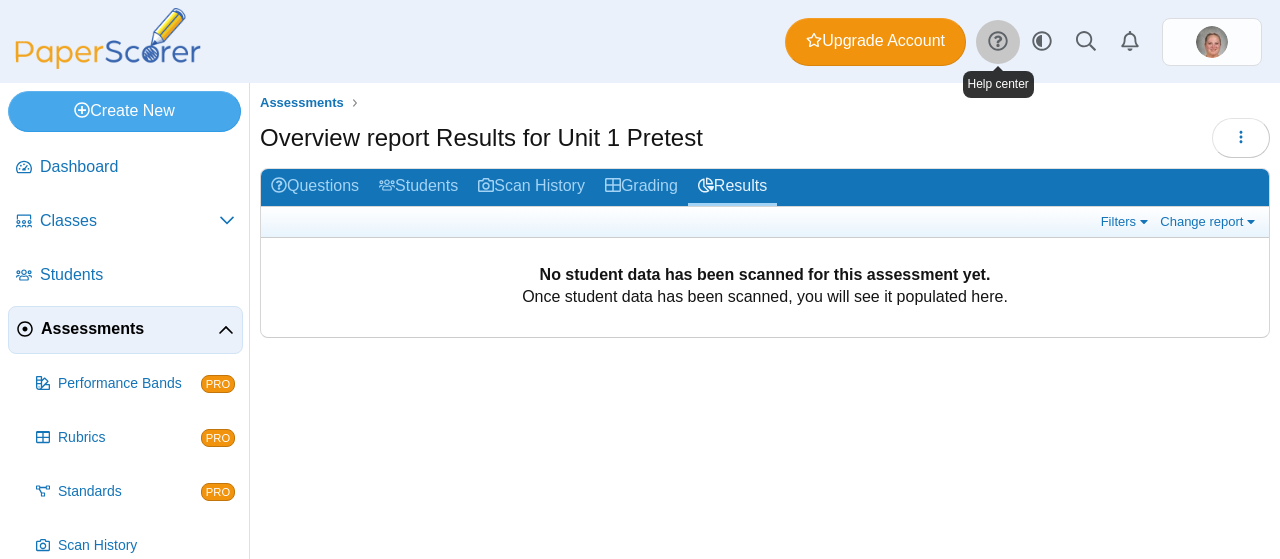 click 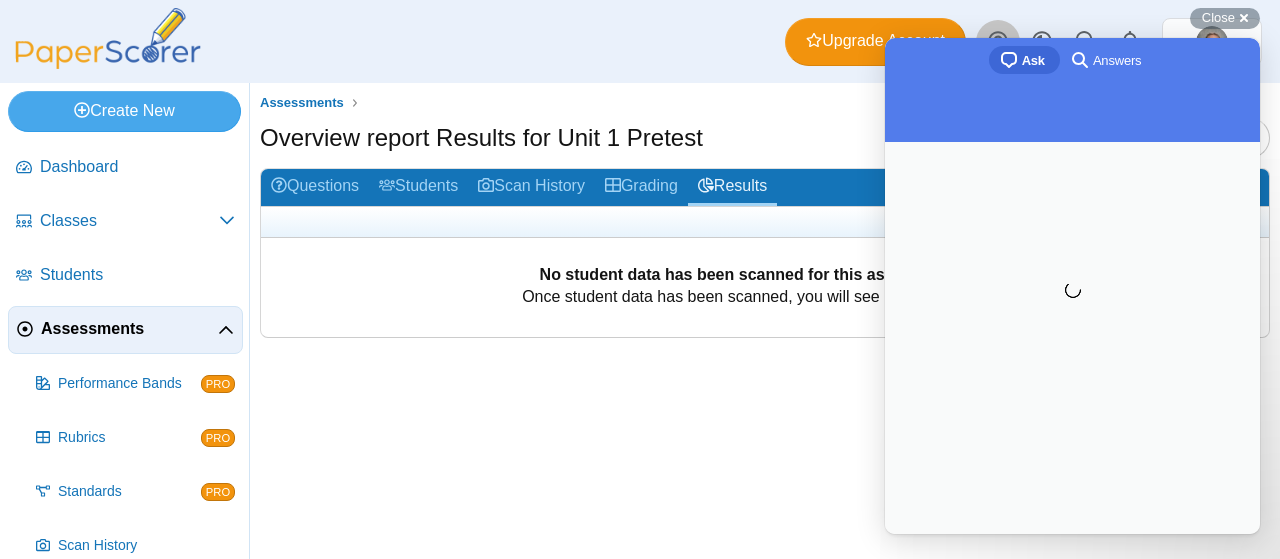 scroll, scrollTop: 0, scrollLeft: 0, axis: both 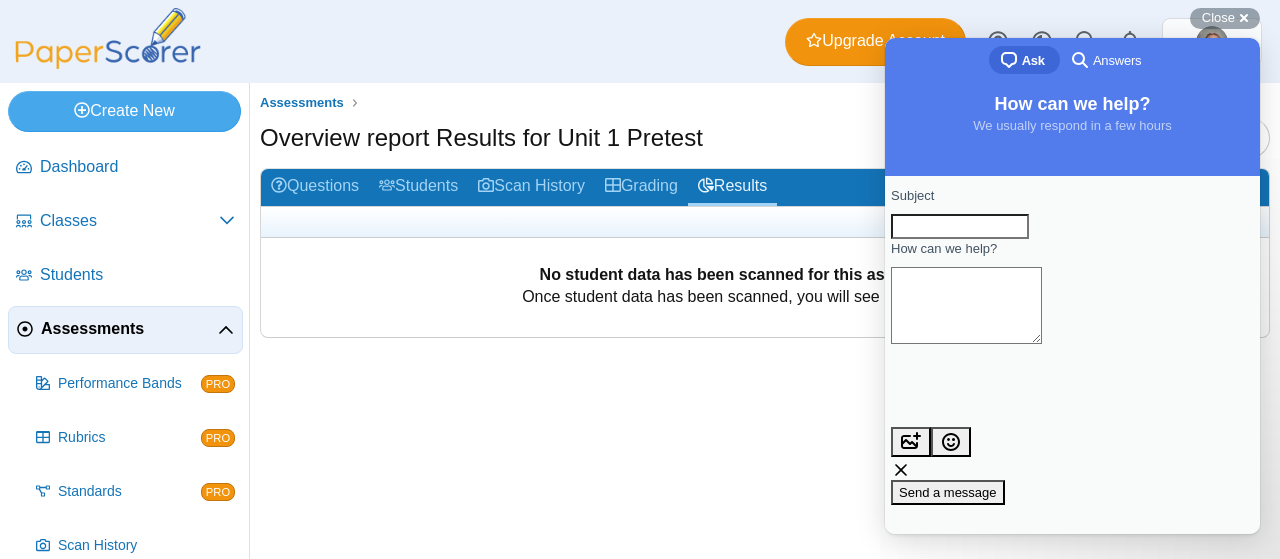 click on "Subject" at bounding box center [960, 227] 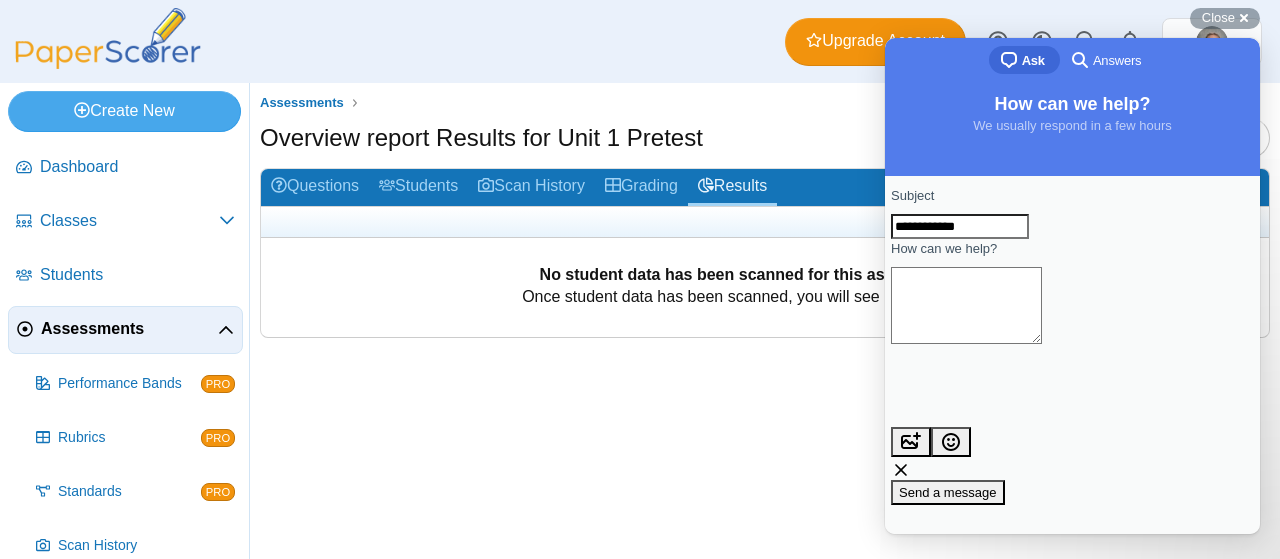 type on "**********" 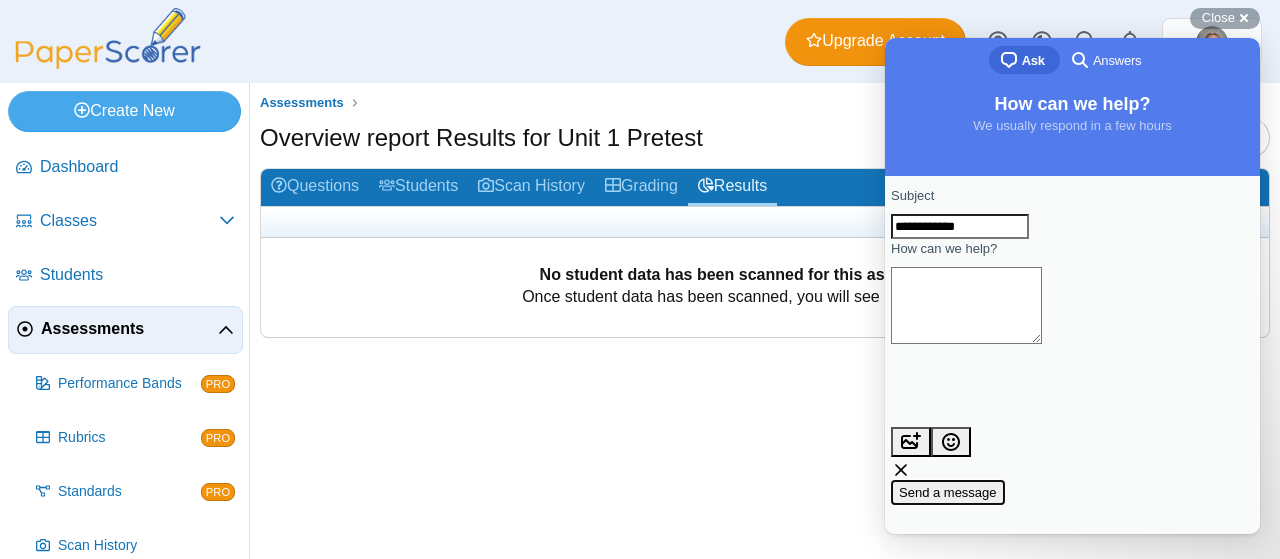 click on "Send a message" at bounding box center [948, 492] 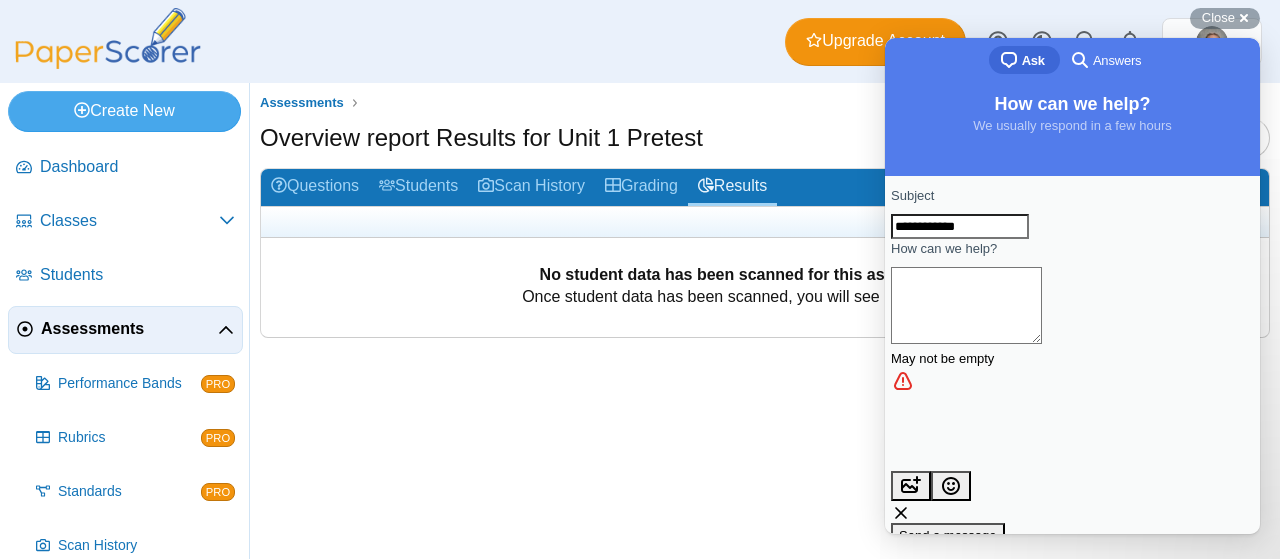 click on "How can we help?" at bounding box center (966, 305) 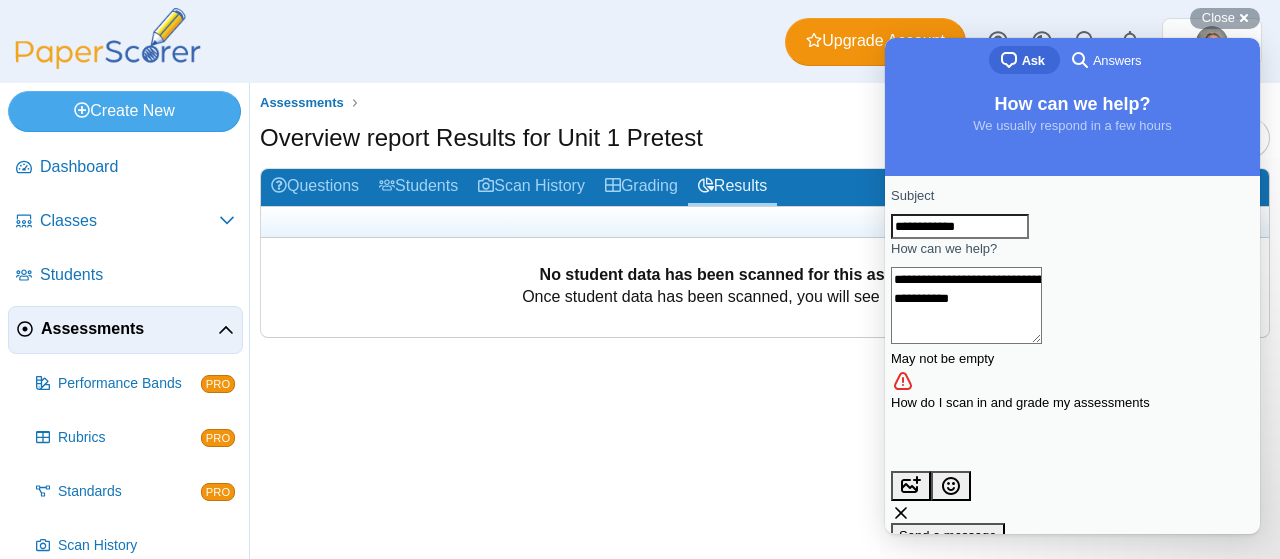 type on "**********" 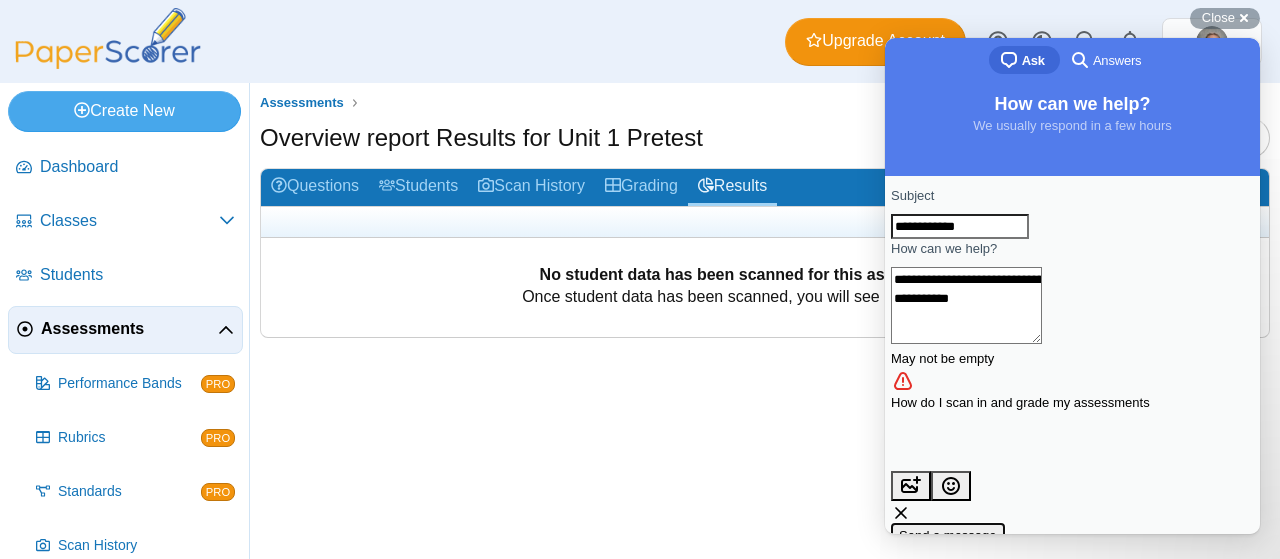 click on "Send a message" at bounding box center [948, 535] 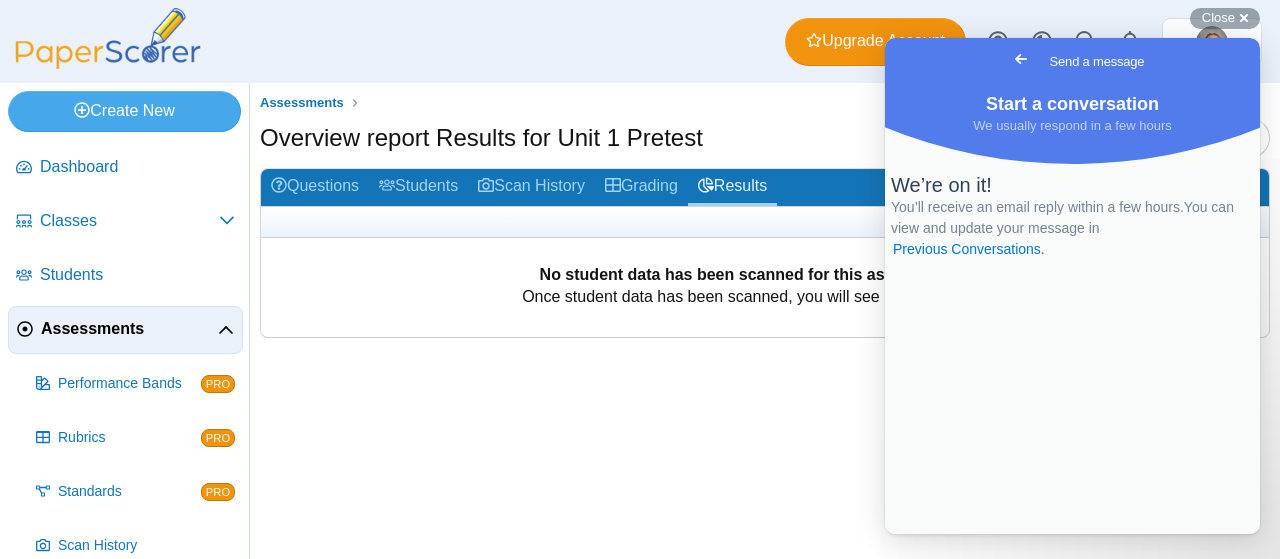 click on "Go back" at bounding box center (1021, 59) 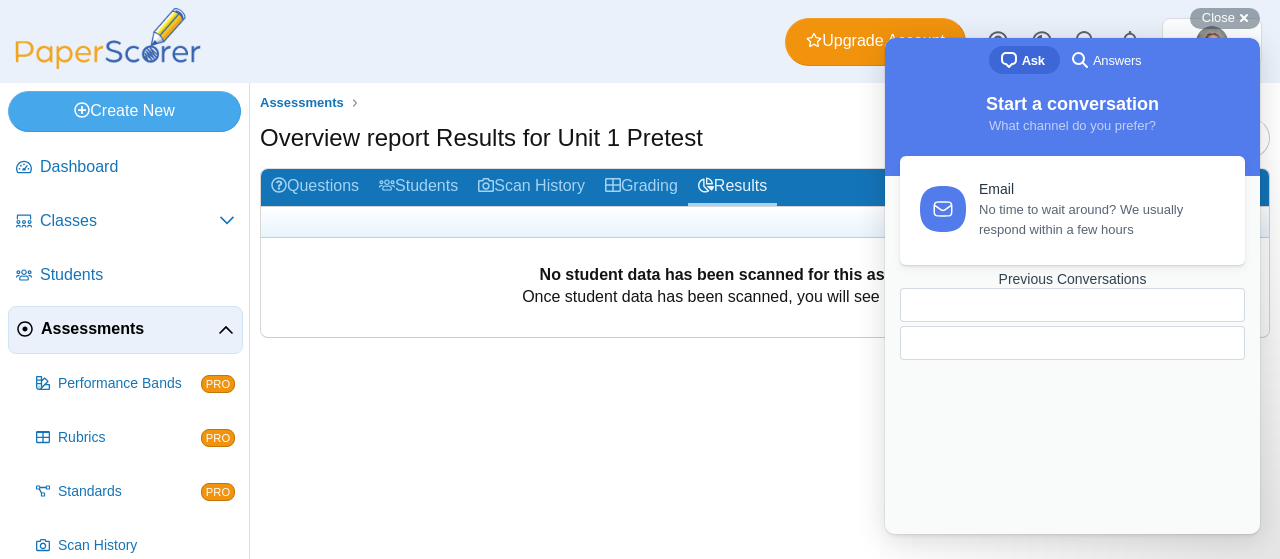 click on "Assessments
Overview report Results for Unit 1 Pretest
Loading…" at bounding box center [765, 321] 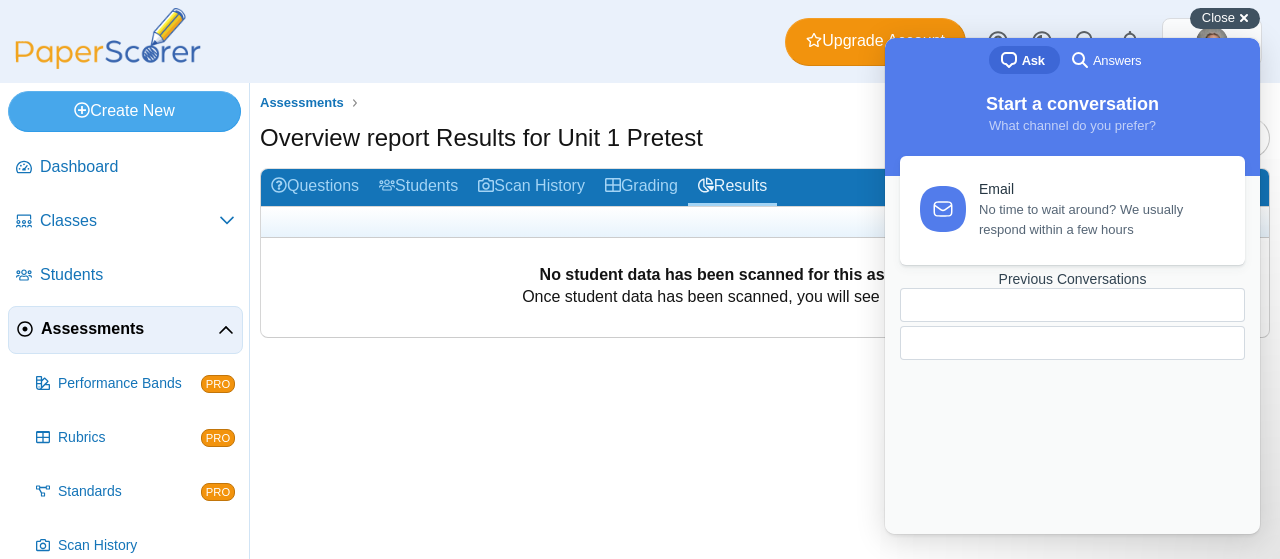 click on "Close cross-small" at bounding box center [1225, 18] 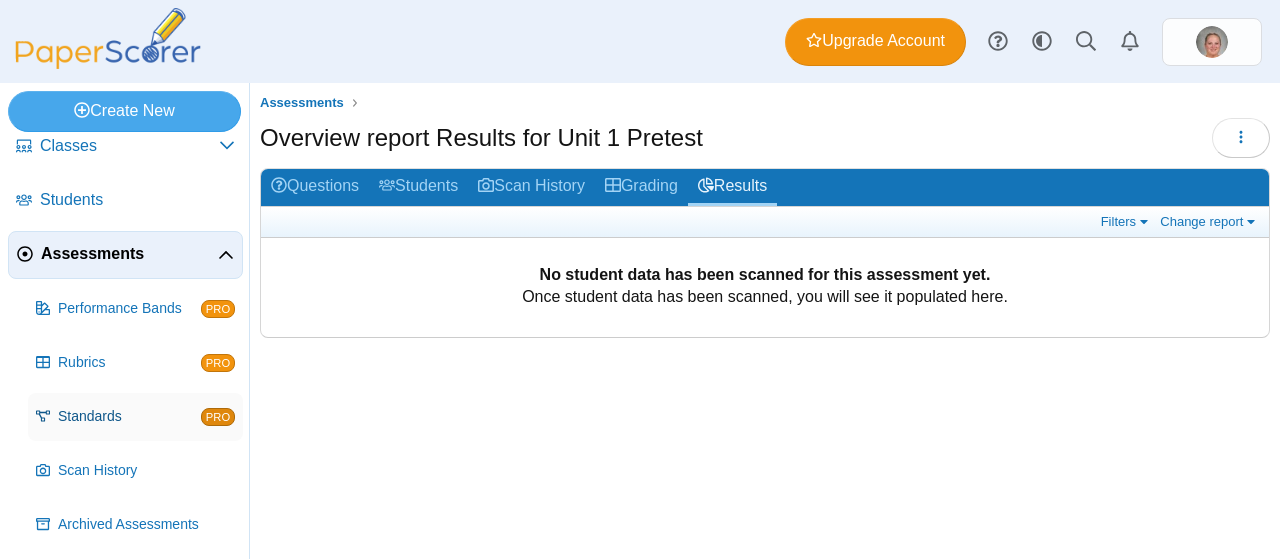scroll, scrollTop: 130, scrollLeft: 0, axis: vertical 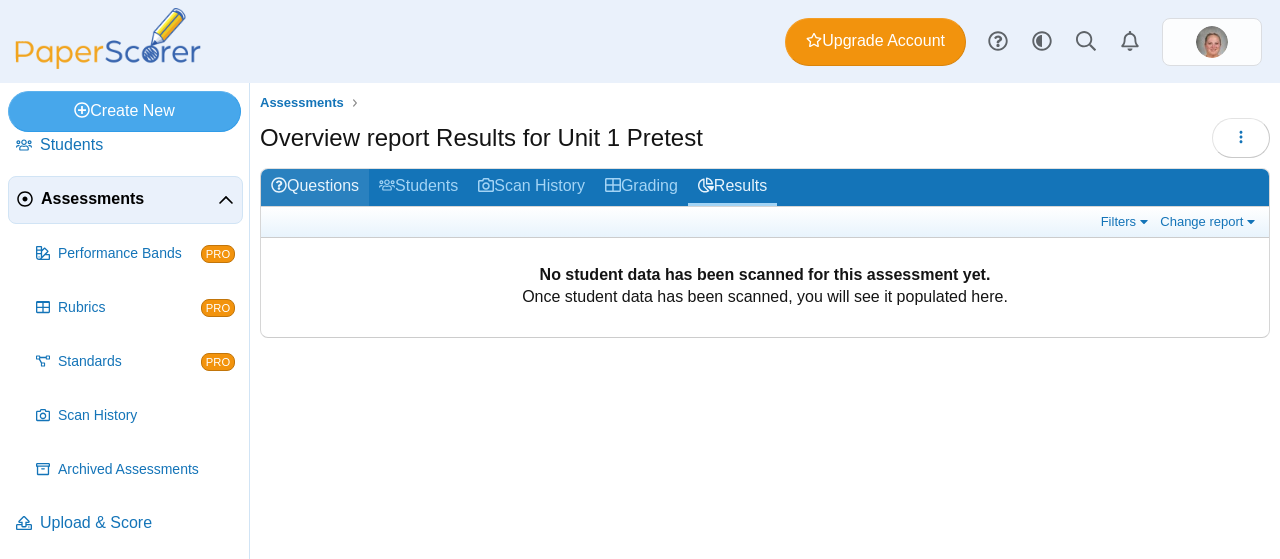 click on "Questions" at bounding box center (315, 187) 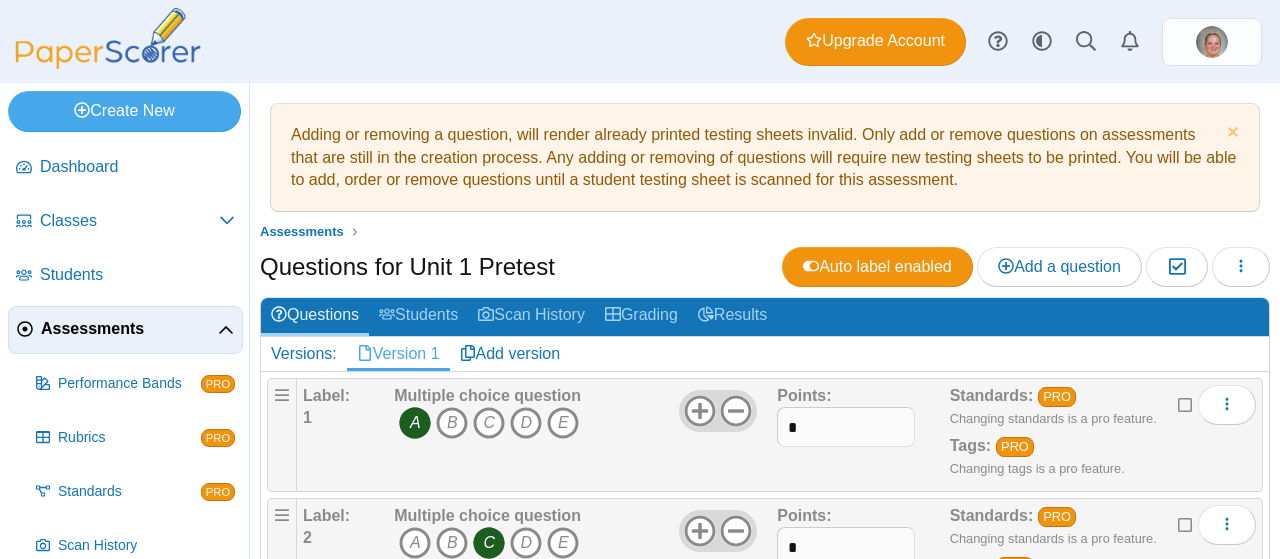 scroll, scrollTop: 0, scrollLeft: 0, axis: both 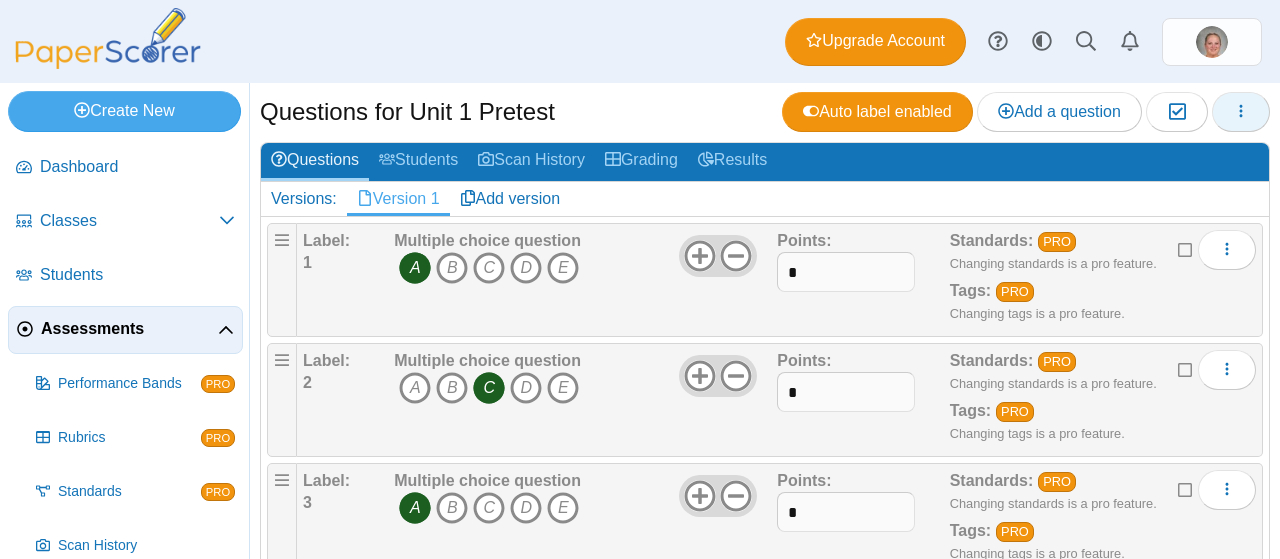 click 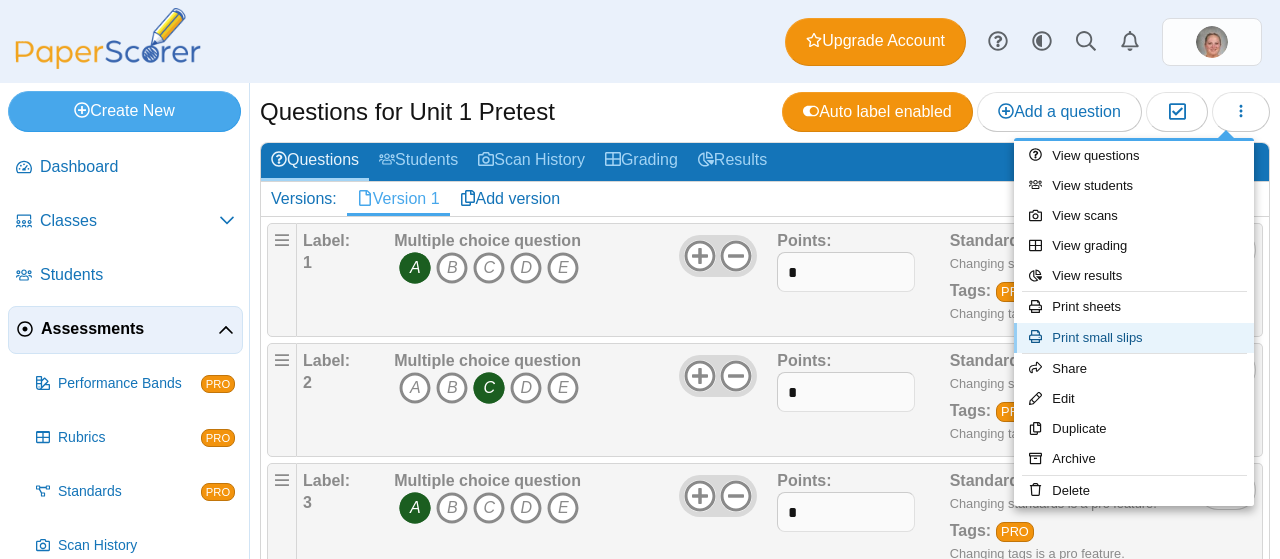 click on "Print small slips" at bounding box center (1134, 338) 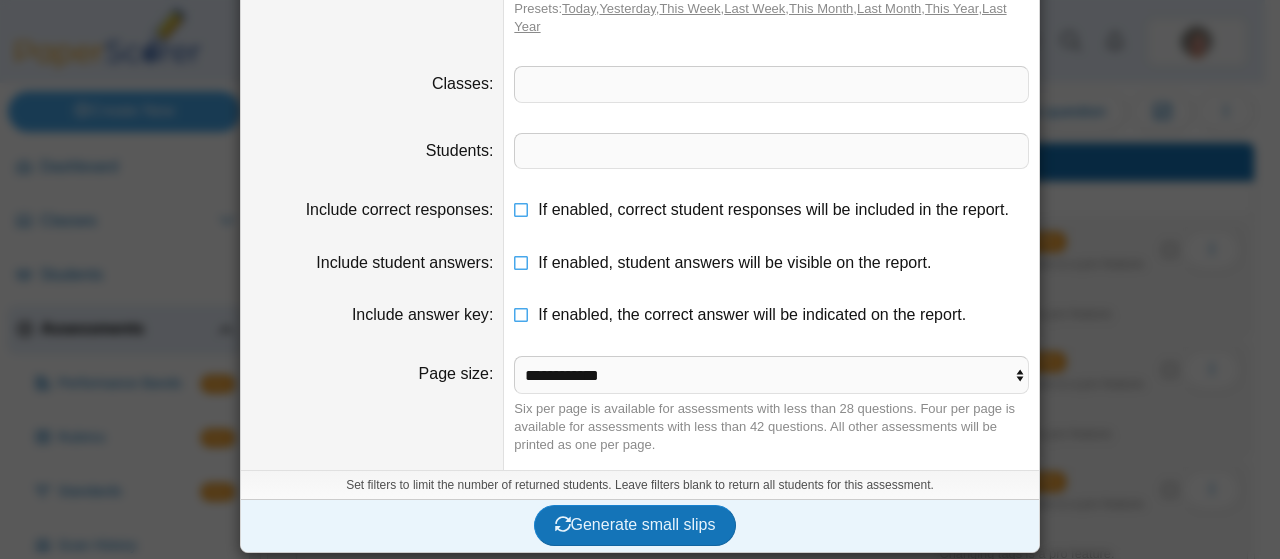 scroll, scrollTop: 0, scrollLeft: 0, axis: both 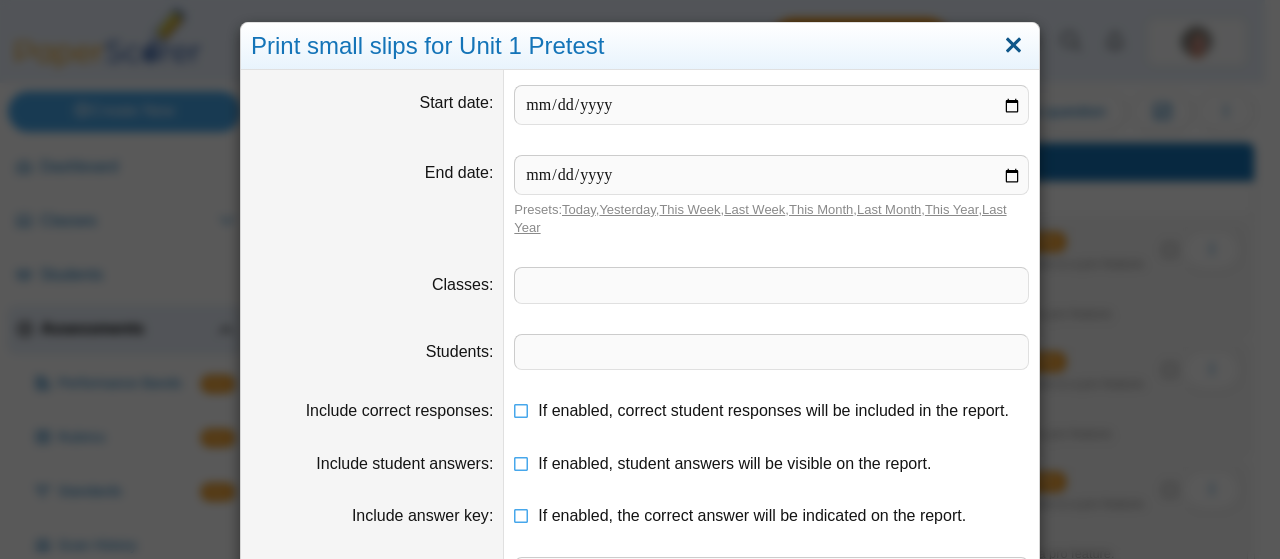 click at bounding box center (1013, 46) 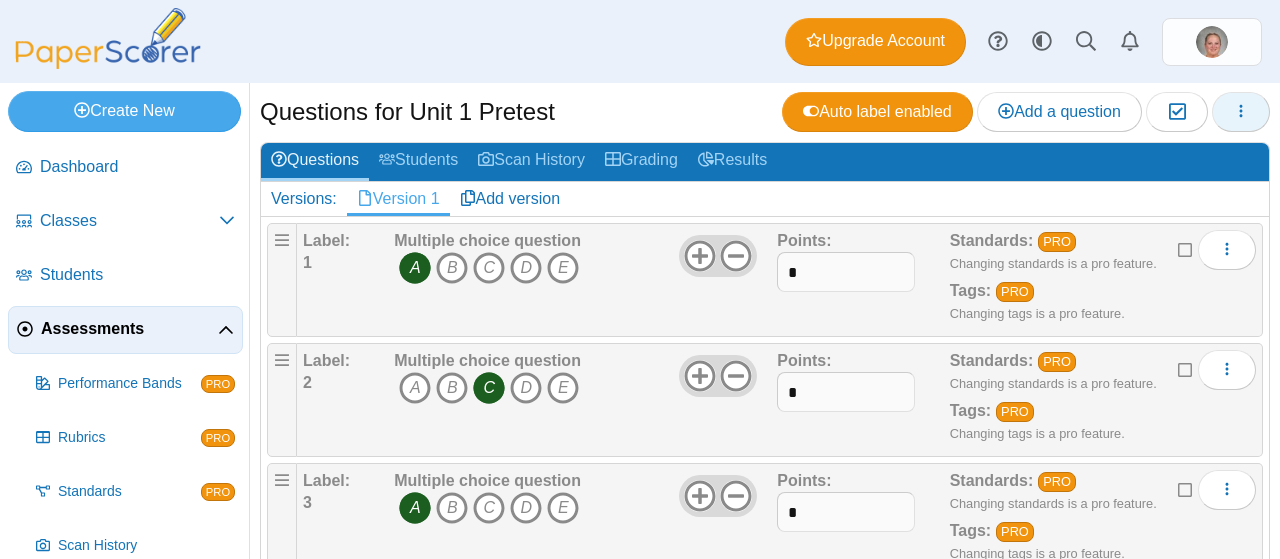 click 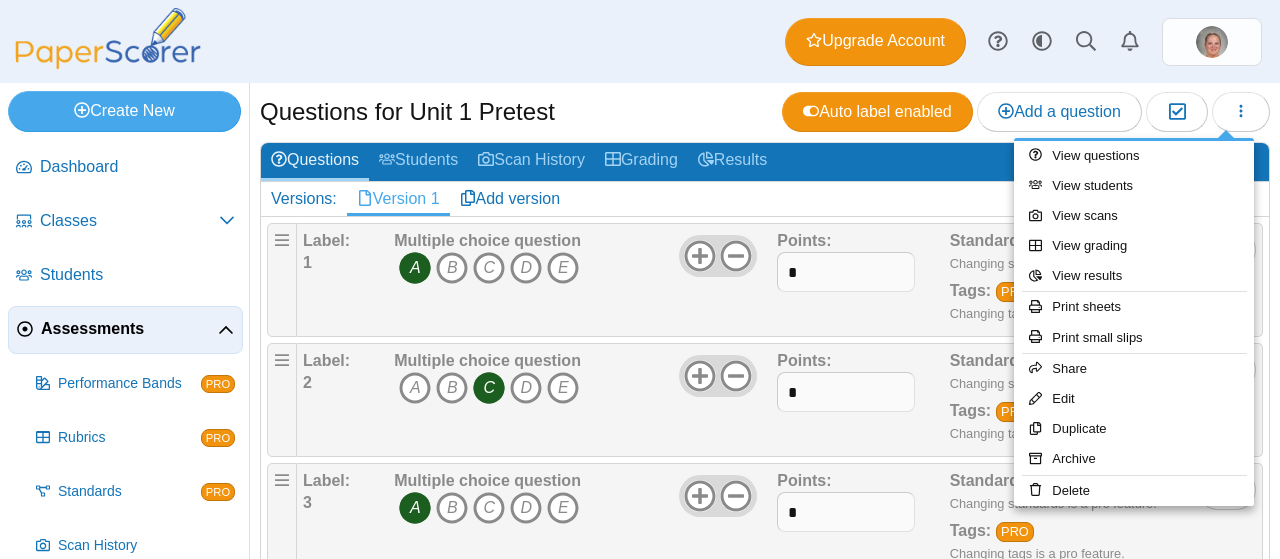 click on "Dashboard
Classes
Archived classes
Students  Assessments" at bounding box center (640, 41) 